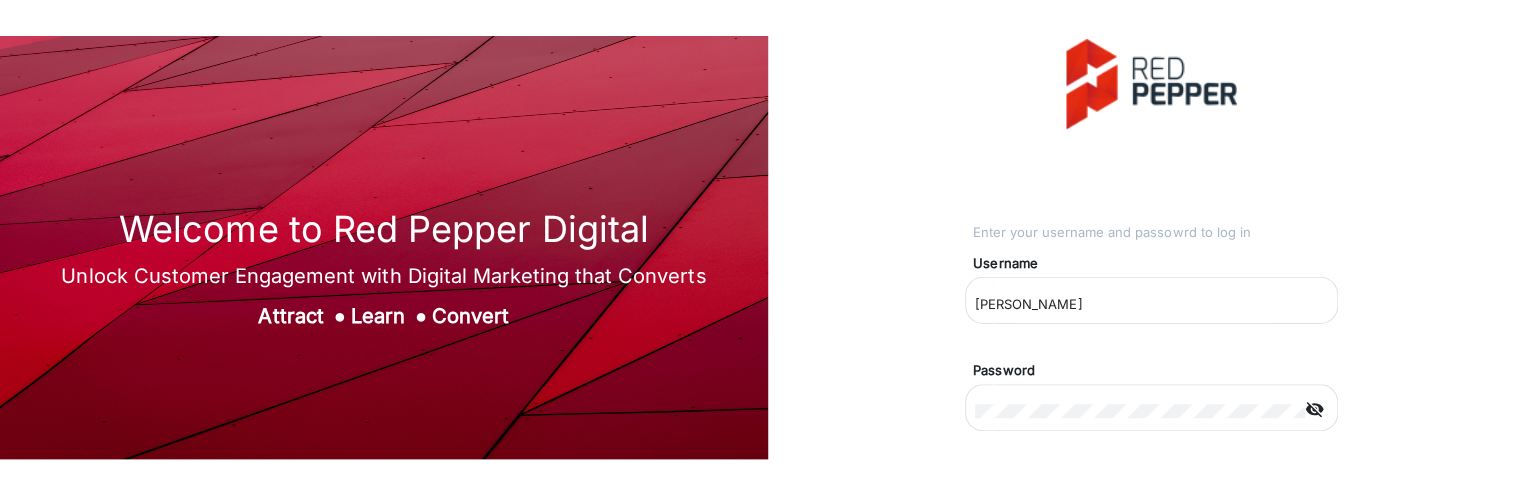 scroll, scrollTop: 0, scrollLeft: 0, axis: both 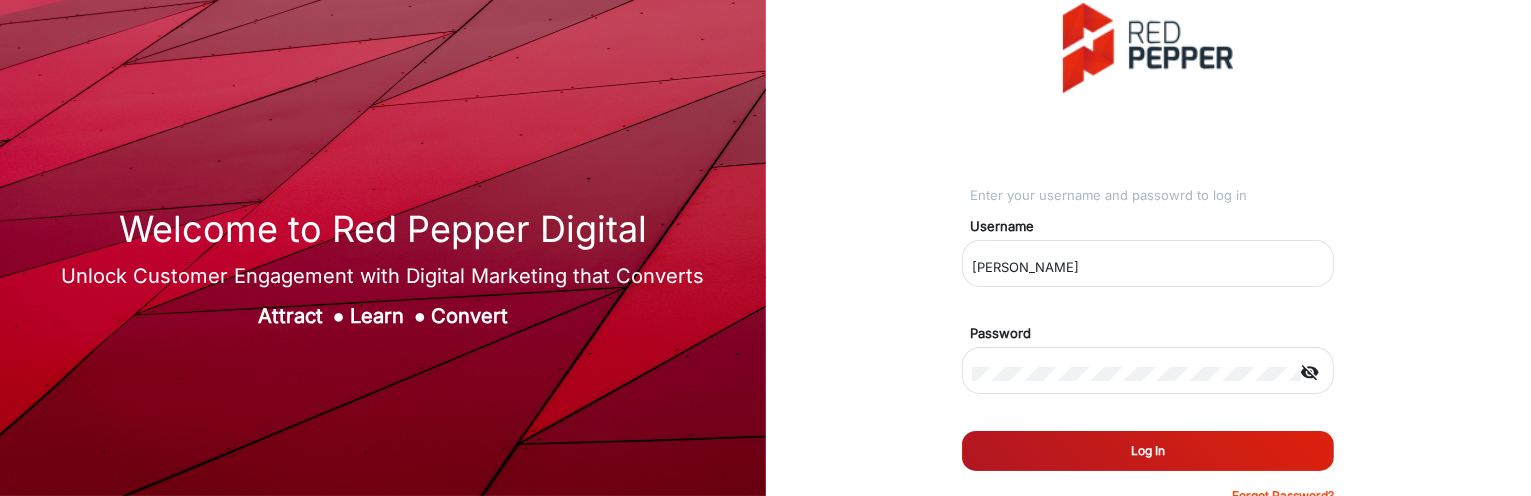 click on "Log In" 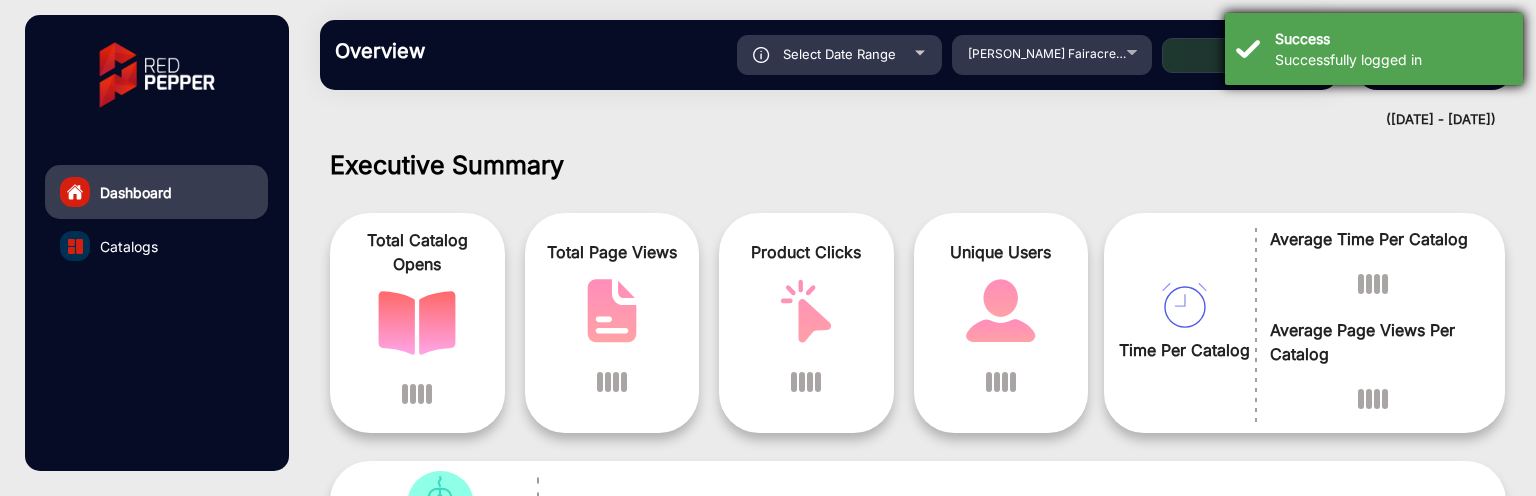 scroll, scrollTop: 15, scrollLeft: 0, axis: vertical 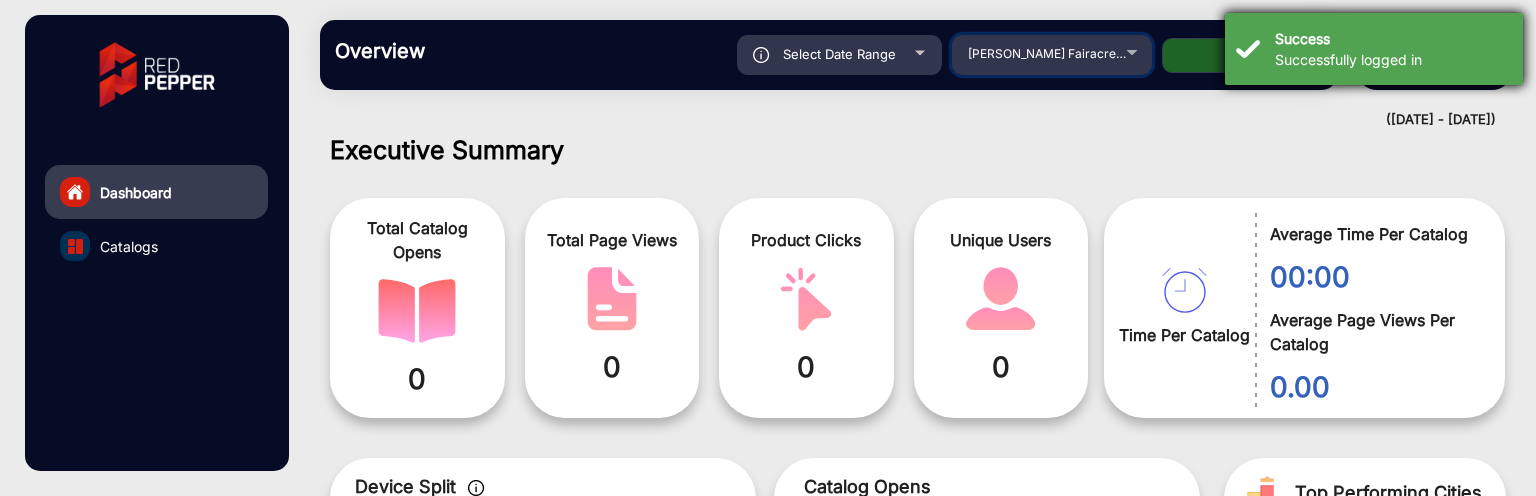 click on "Adams Fairacre Farms" at bounding box center [1052, 52] 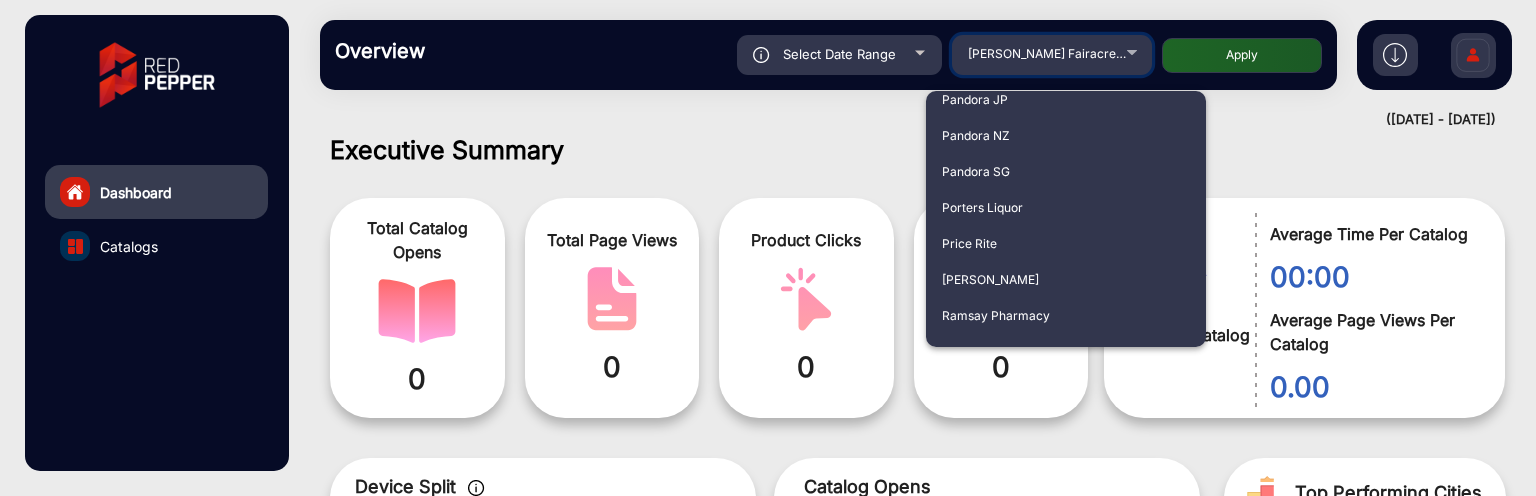 scroll, scrollTop: 3788, scrollLeft: 0, axis: vertical 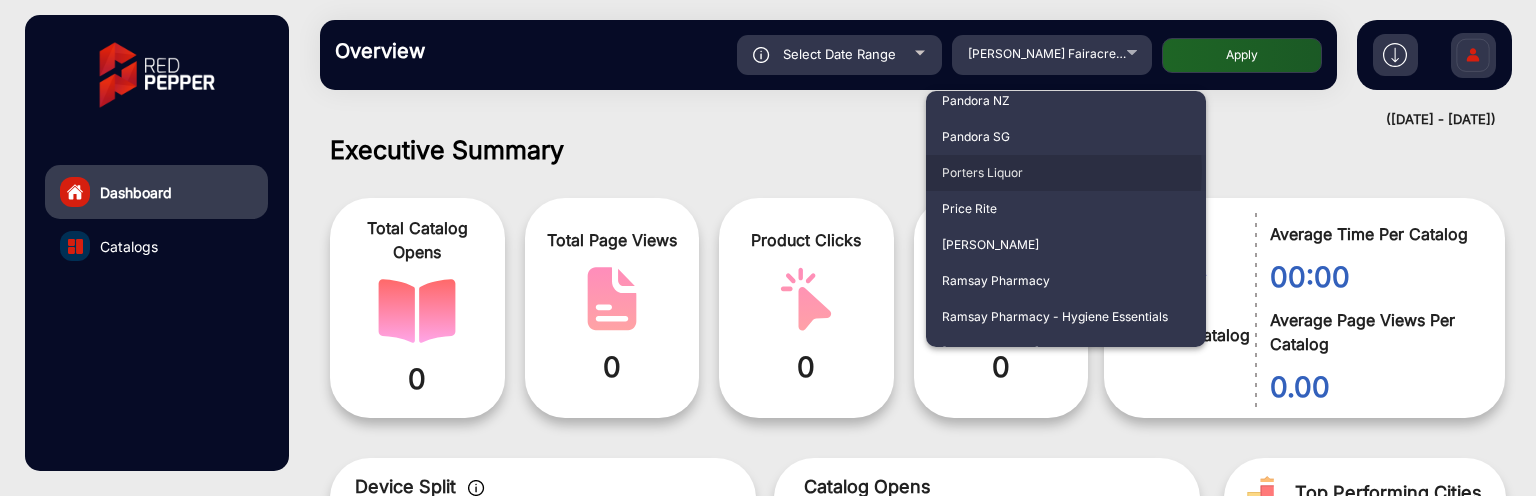 click on "Porters Liquor" at bounding box center [1066, 173] 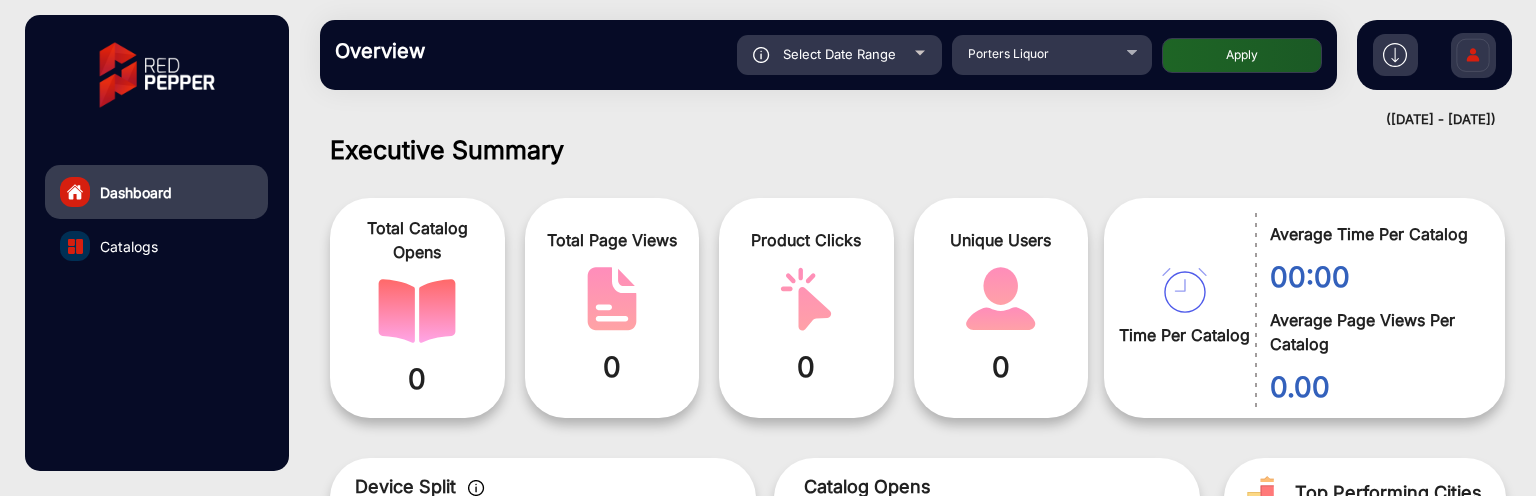 click on "Apply" 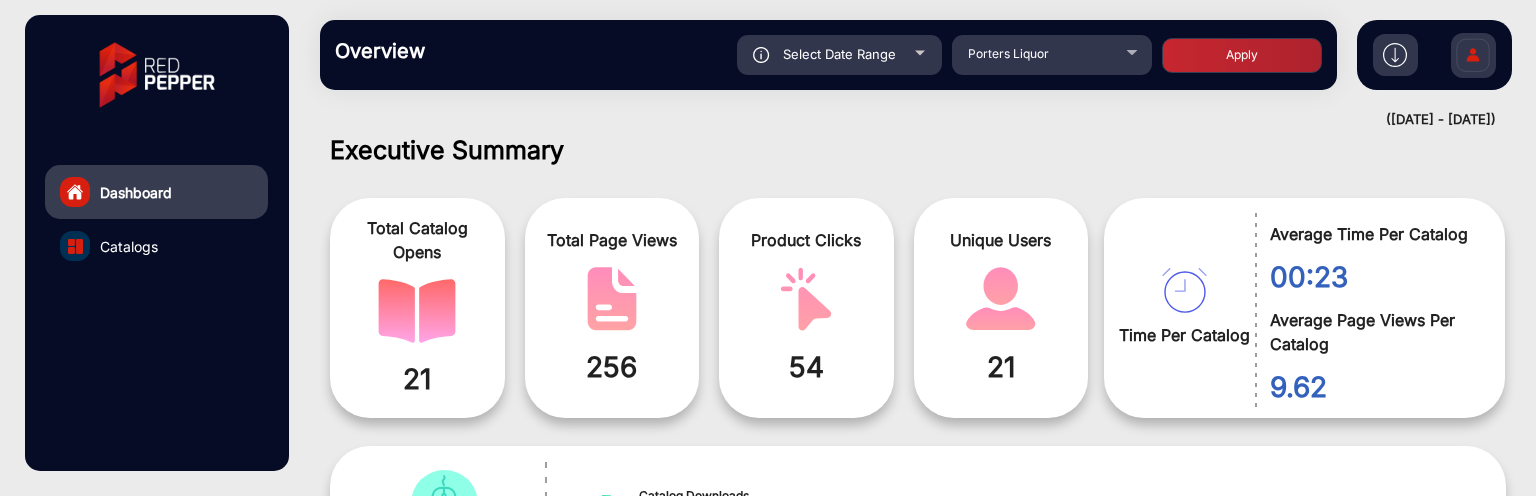 scroll, scrollTop: 999101, scrollLeft: 998828, axis: both 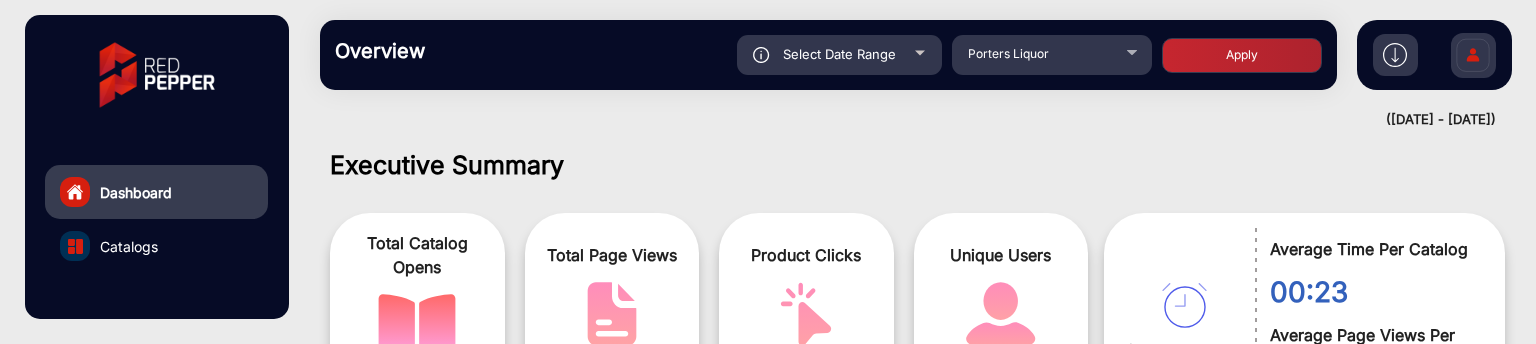 click on "Select Date Range" 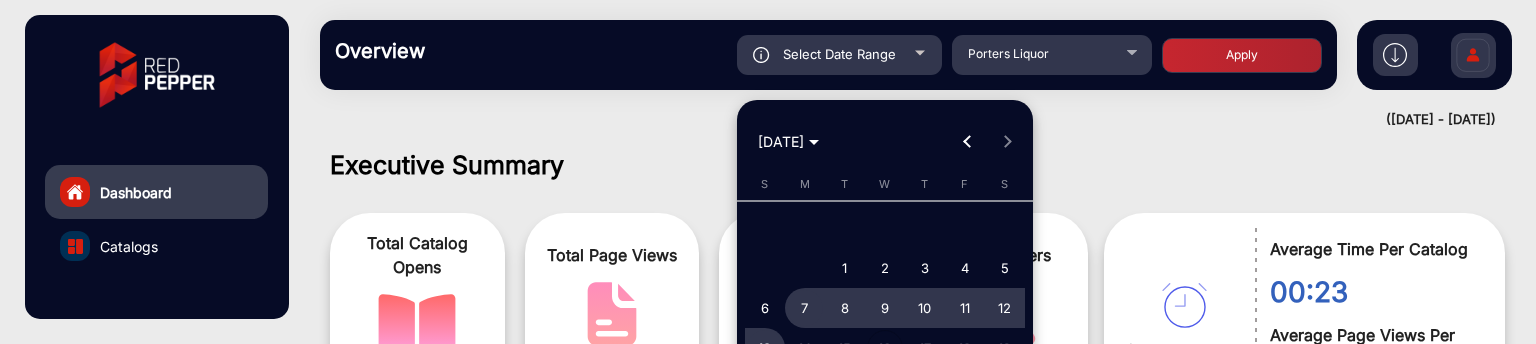 click at bounding box center (768, 172) 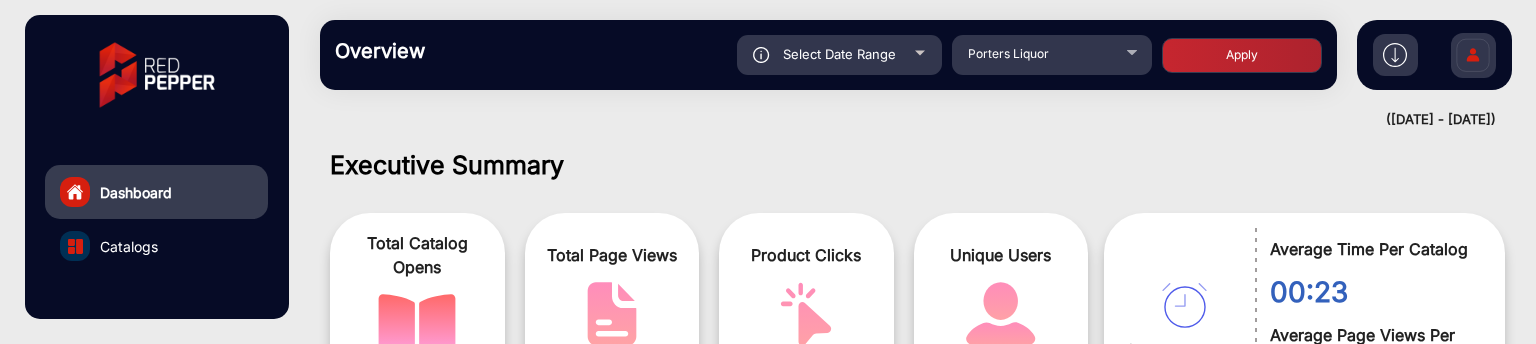 click on "Select Date Range" 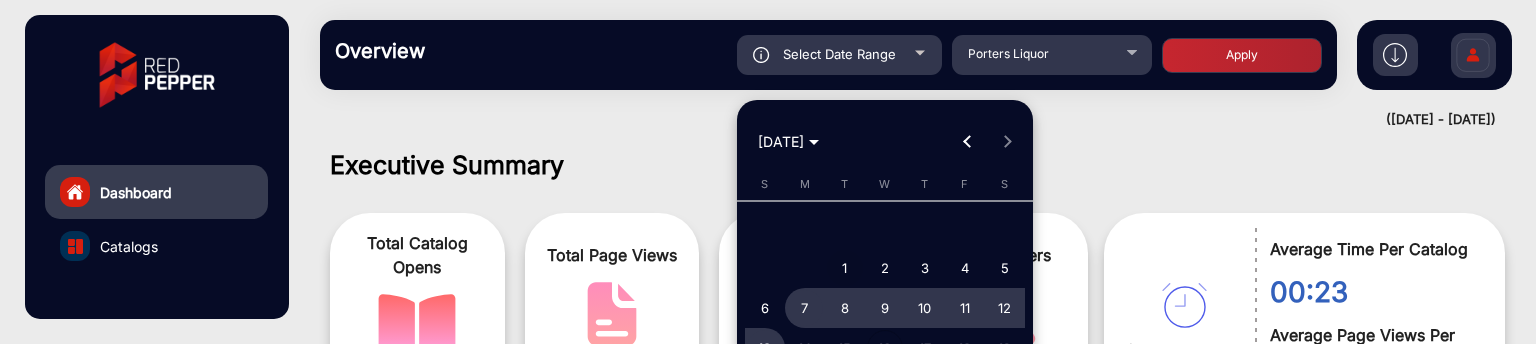click on "1" at bounding box center [845, 268] 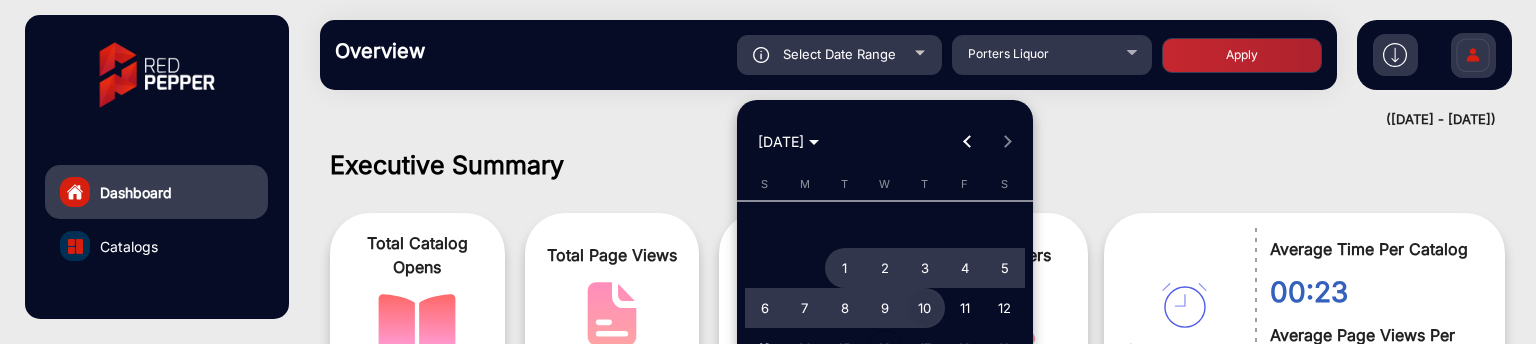 click on "10" at bounding box center (925, 308) 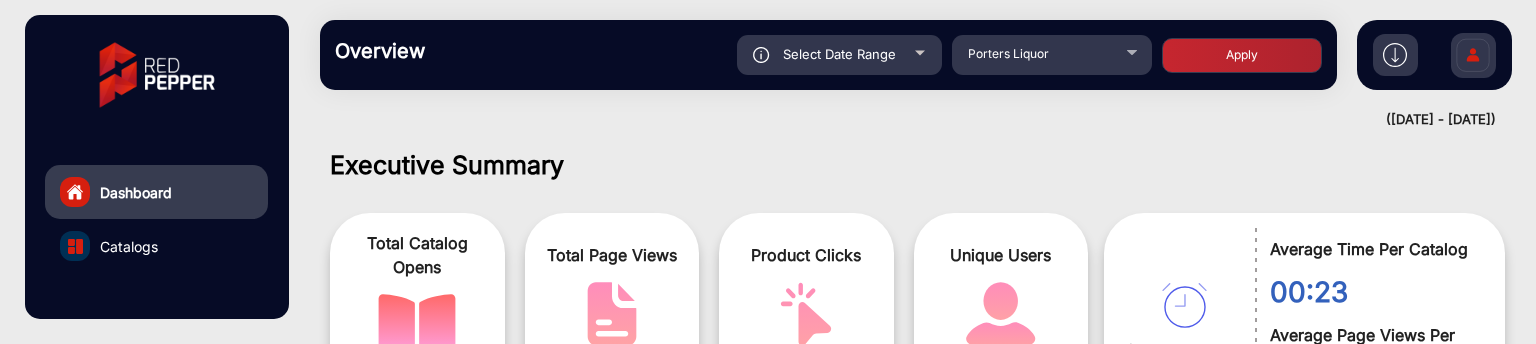 click on "Apply" 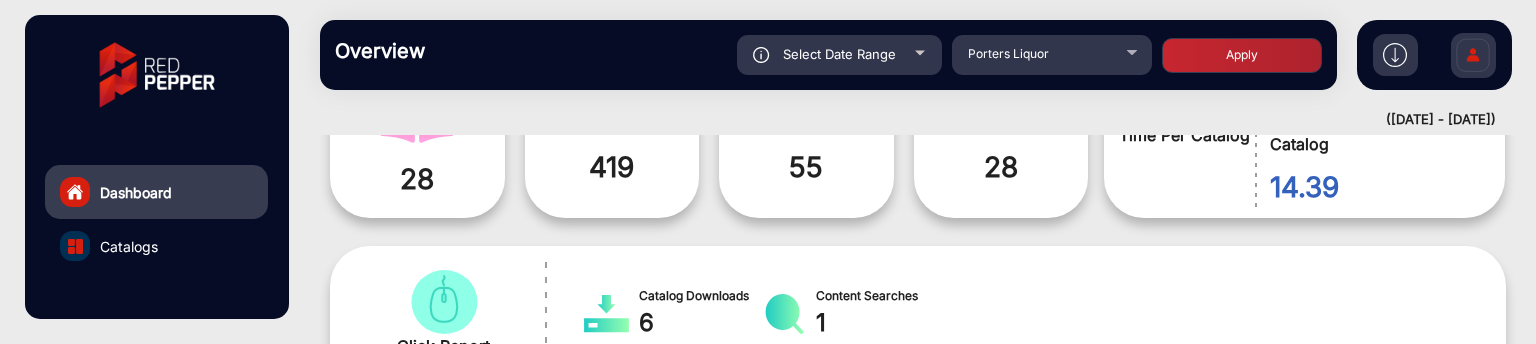 scroll, scrollTop: 217, scrollLeft: 0, axis: vertical 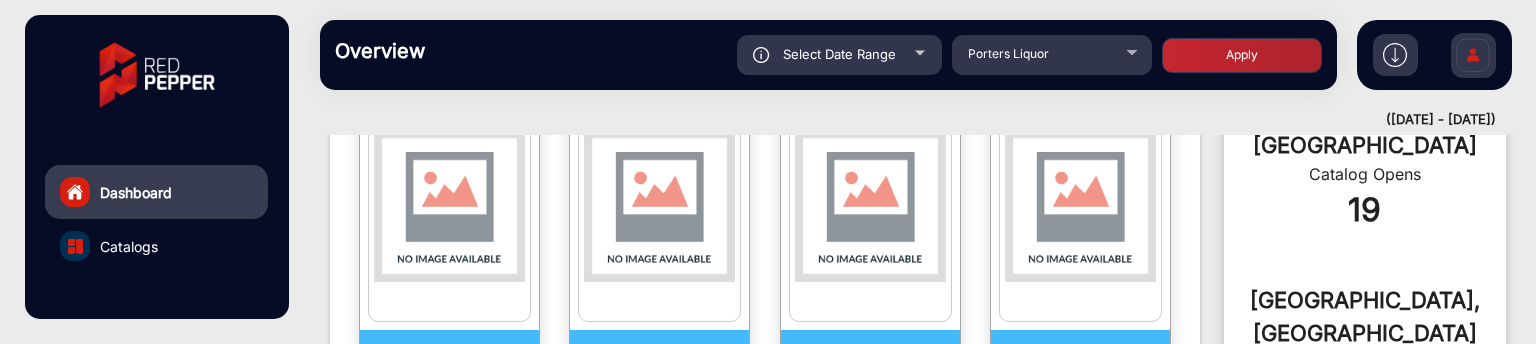 click on "Select Date Range" 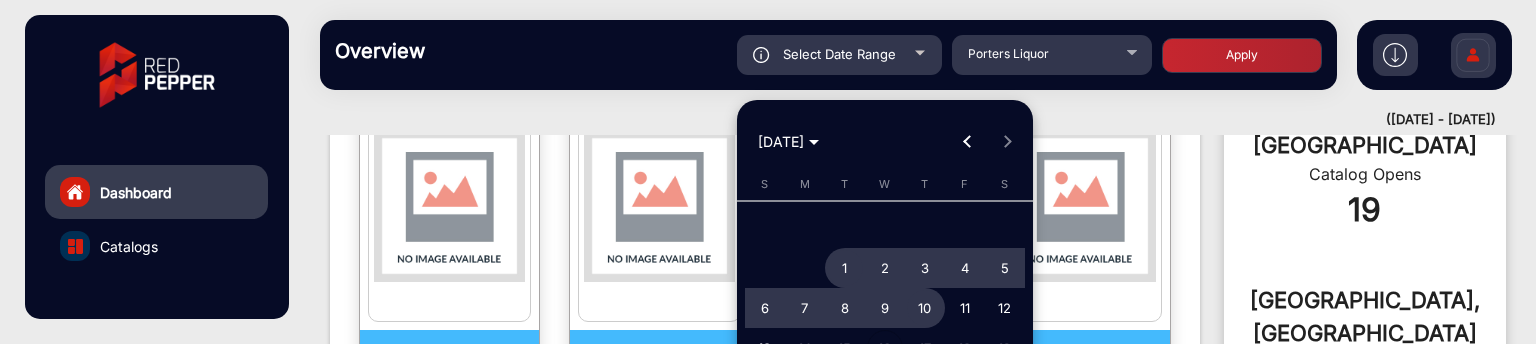 click at bounding box center (967, 142) 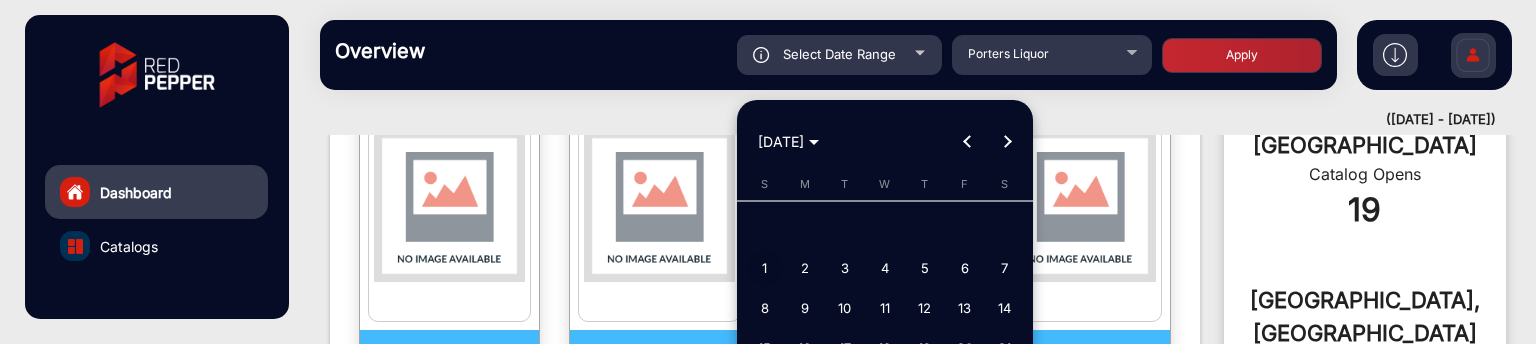 click on "1" at bounding box center [765, 268] 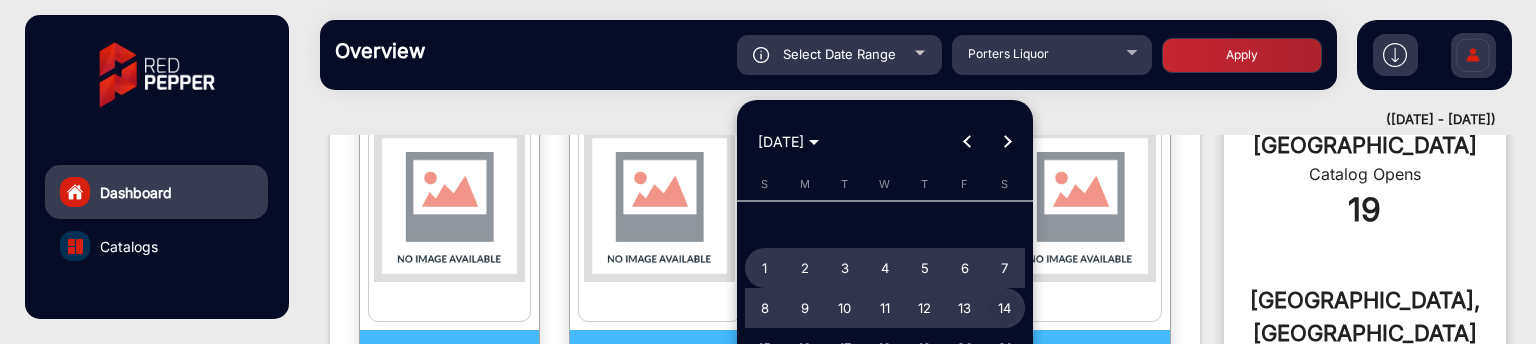 click on "14" at bounding box center [1005, 308] 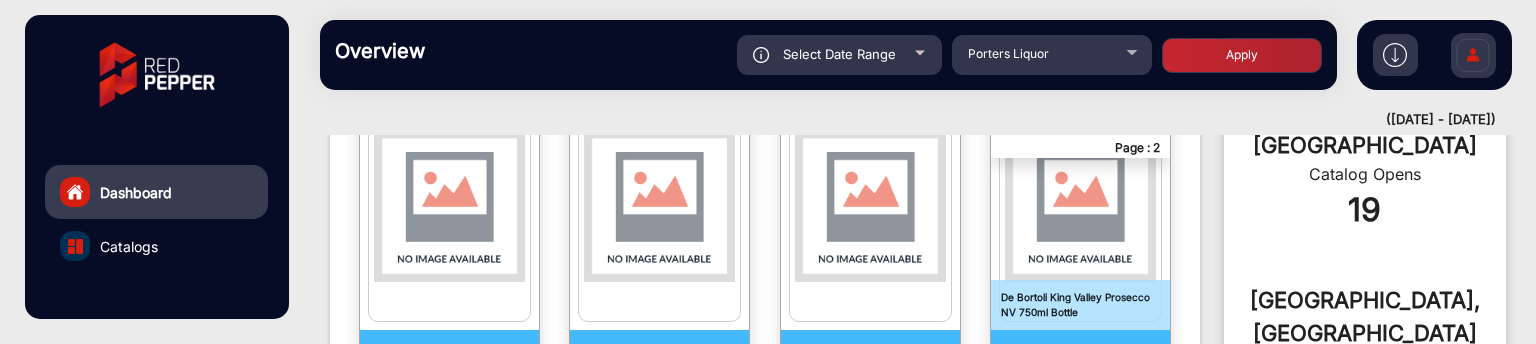 click on "Apply" 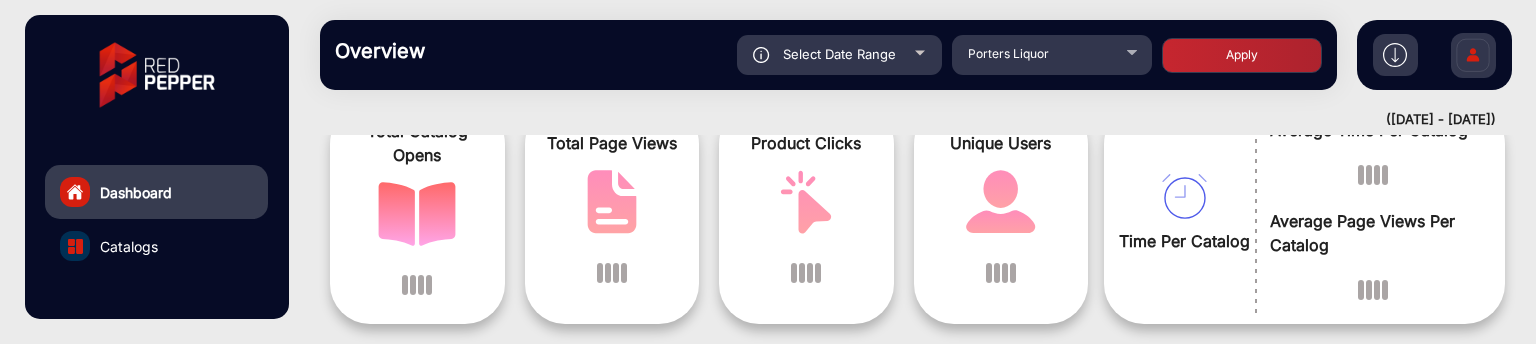 scroll, scrollTop: 317, scrollLeft: 0, axis: vertical 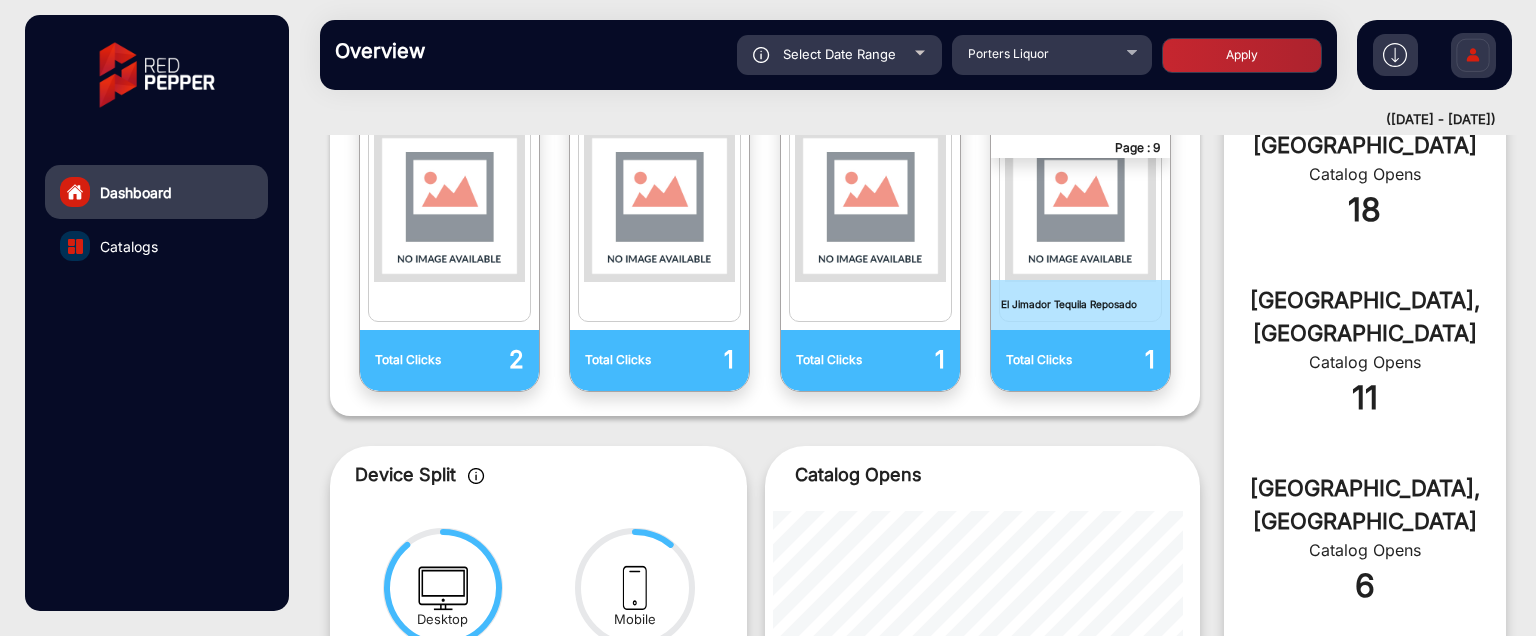 click on "Select Date Range" 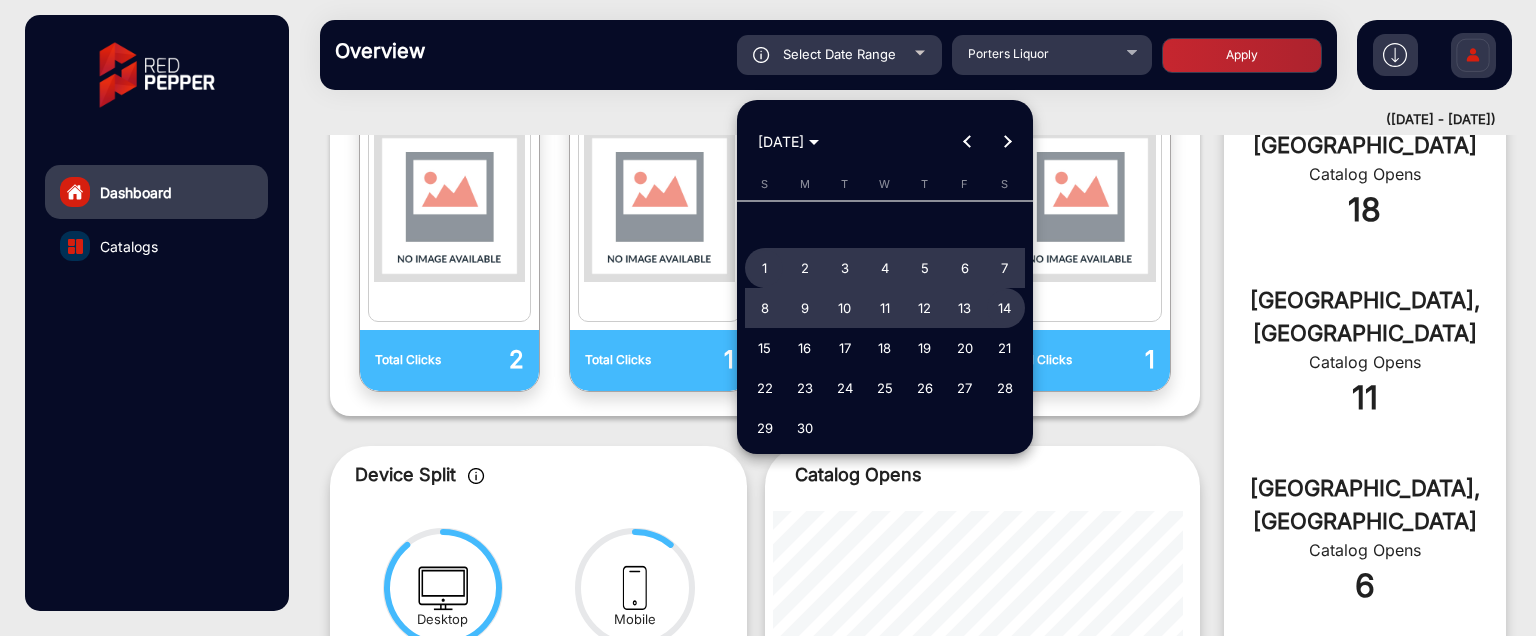 click at bounding box center (967, 142) 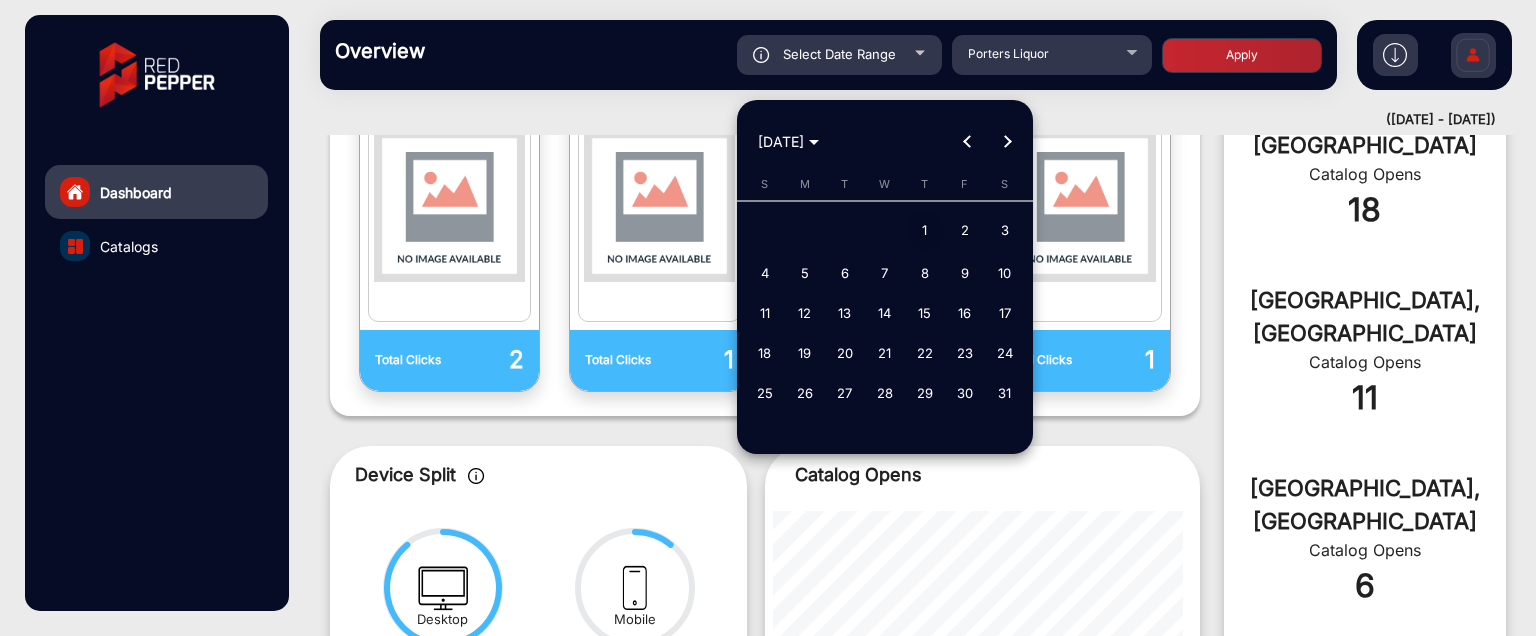 click on "1" at bounding box center (925, 231) 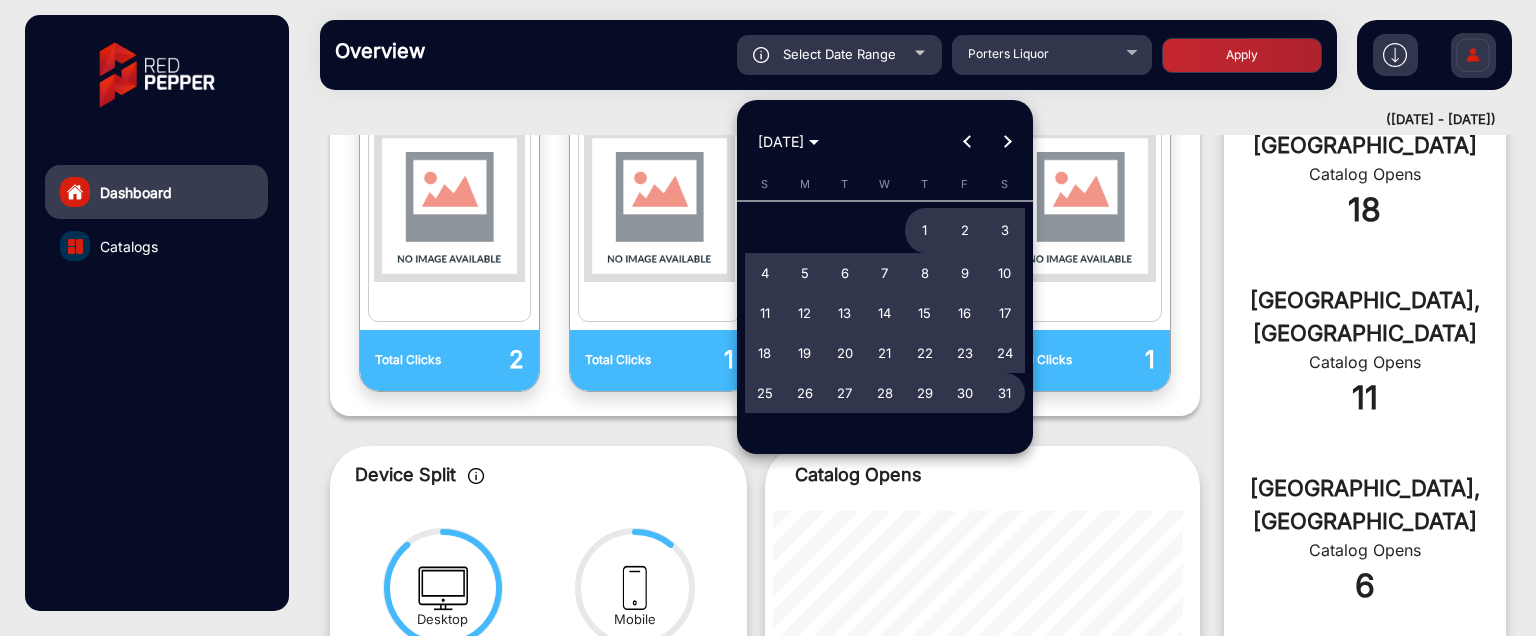 click on "S M T W T F S  [DATE]   2   3   4   5   6   7   8   9   10   11   12   13   14   15   16   17   18   19   20   21   22   23   24   25   26   27   28   29   30   31" at bounding box center [885, 299] 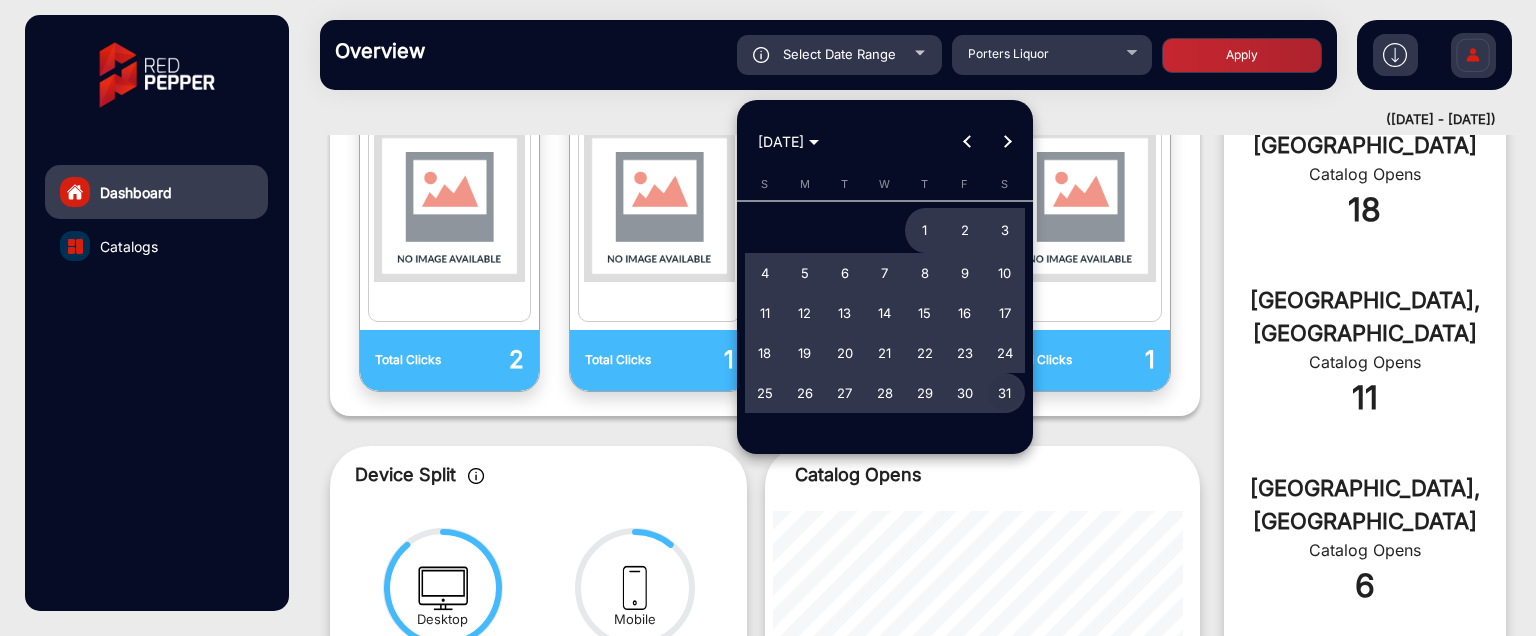 click on "31" at bounding box center [1005, 393] 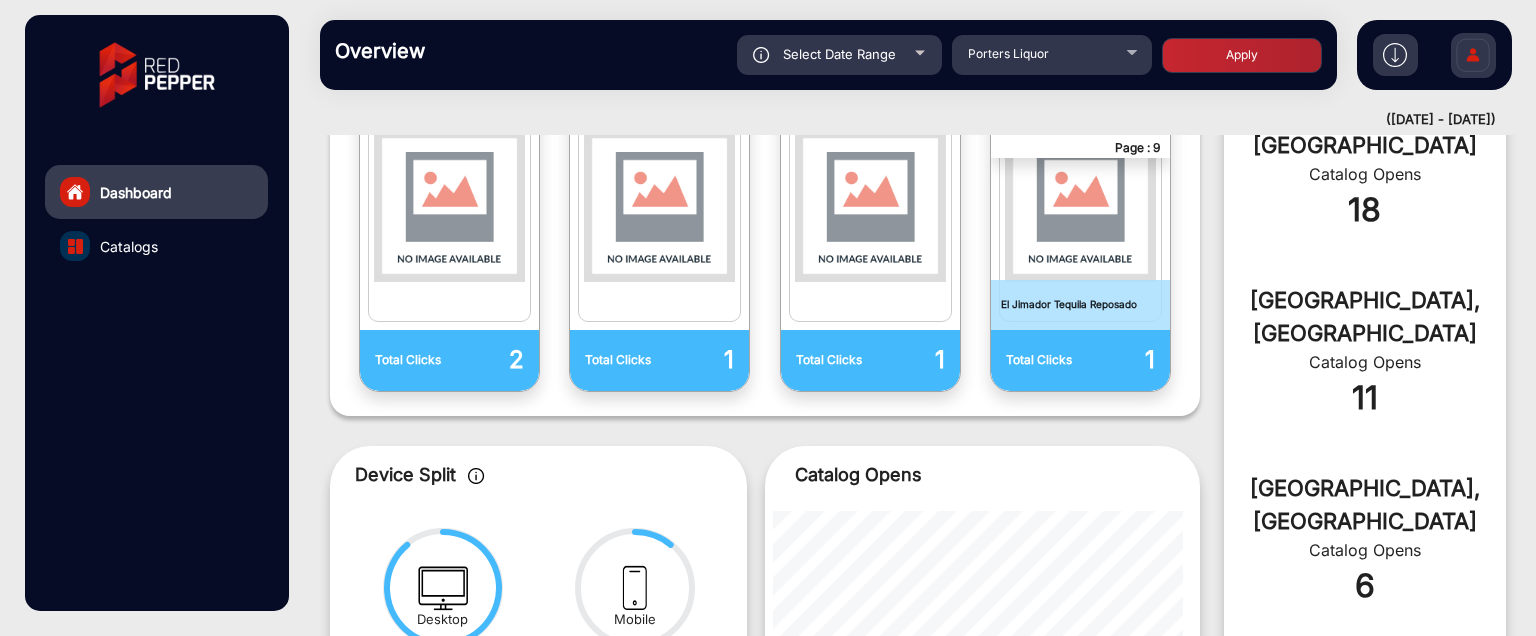 click on "Apply" 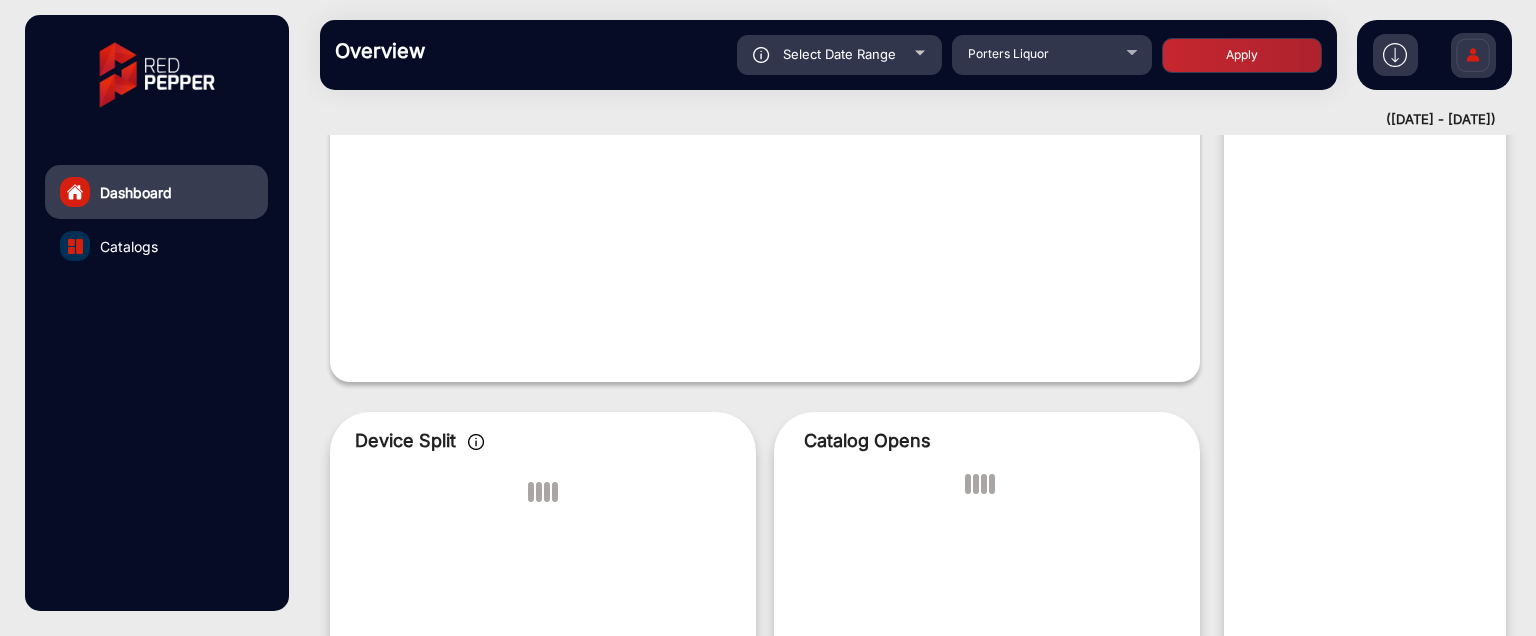 scroll, scrollTop: 15, scrollLeft: 0, axis: vertical 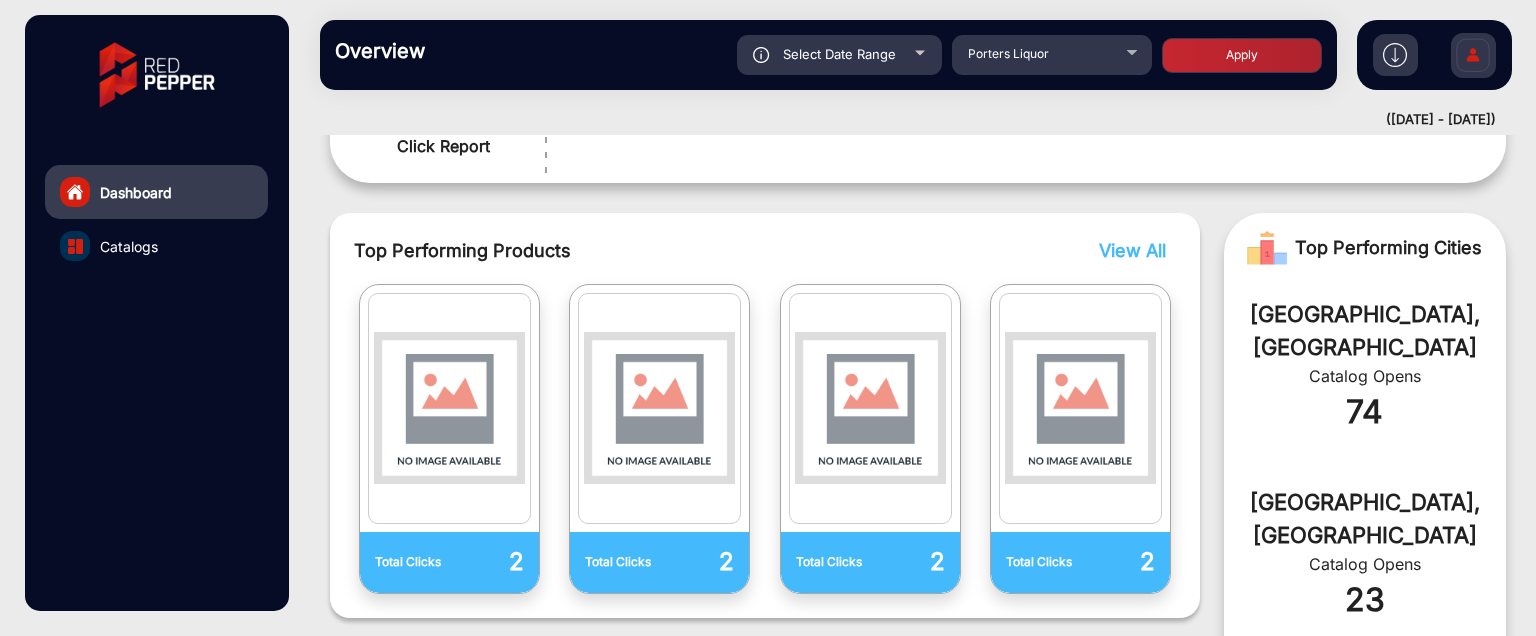 click on "Select Date Range" 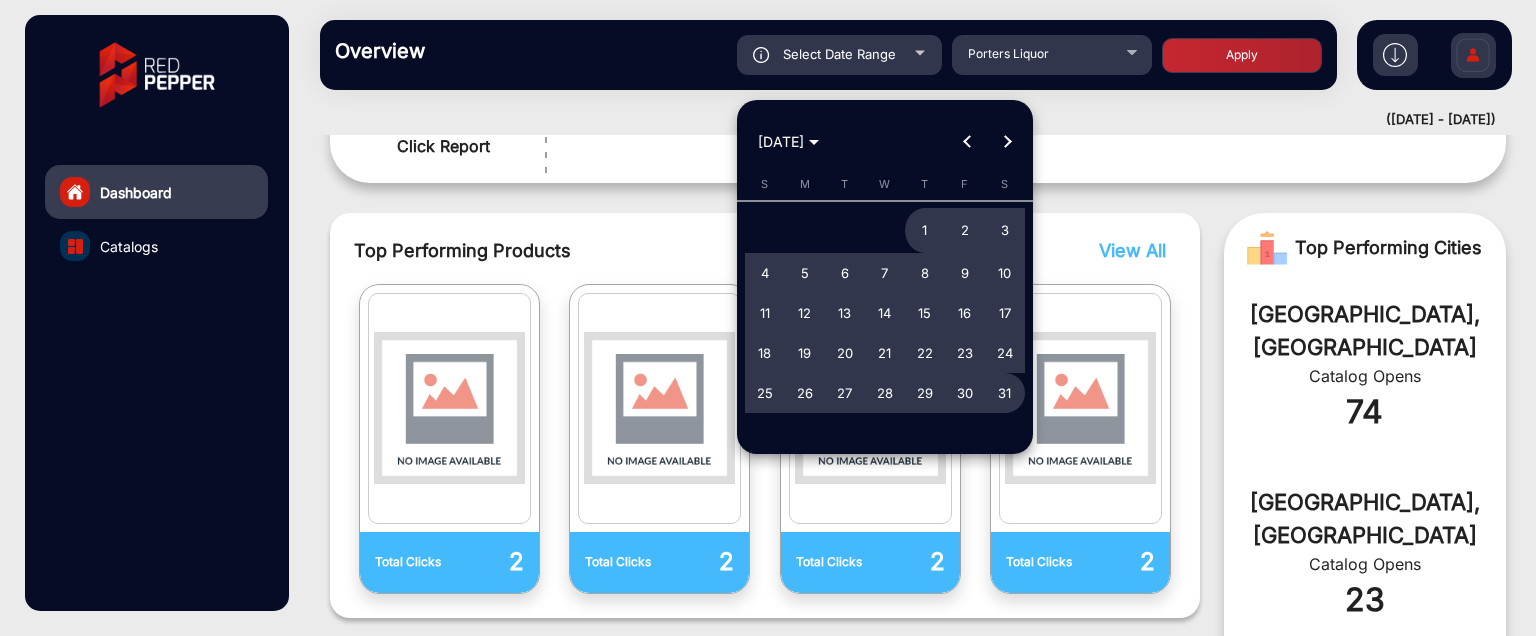click at bounding box center [967, 142] 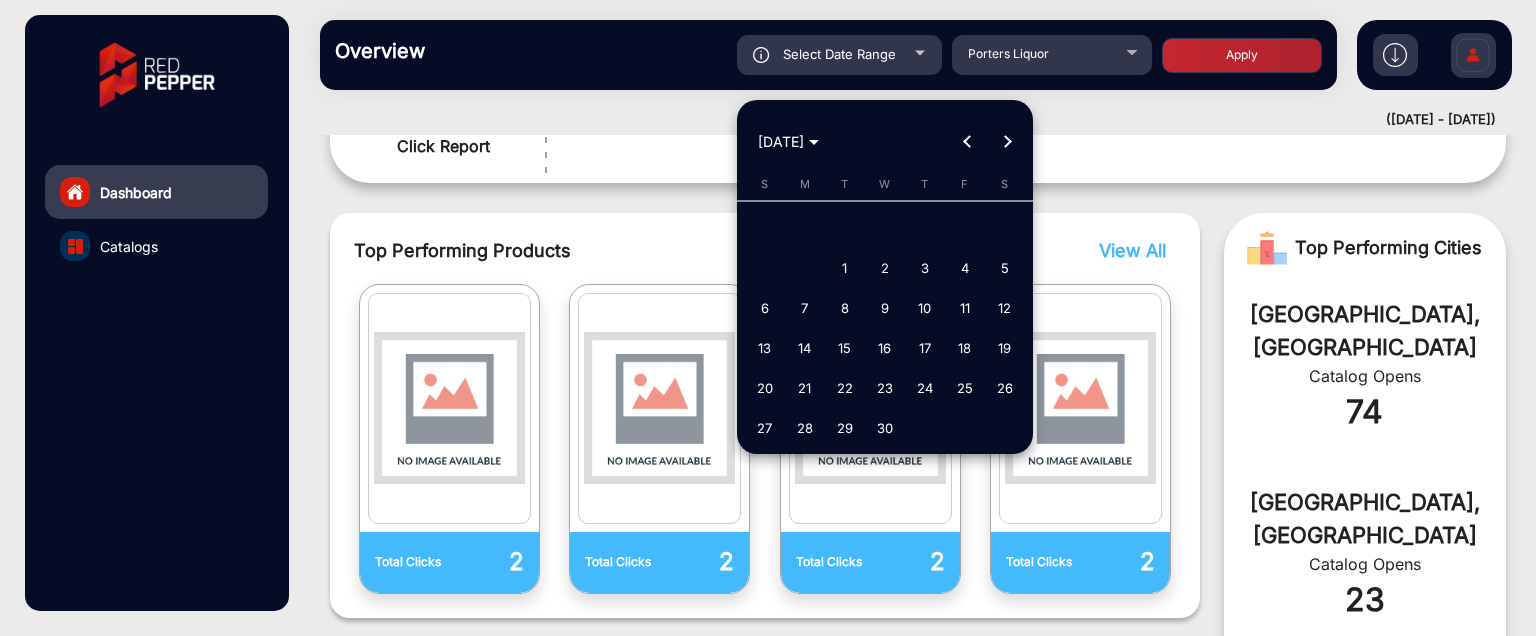 click on "1" at bounding box center [845, 268] 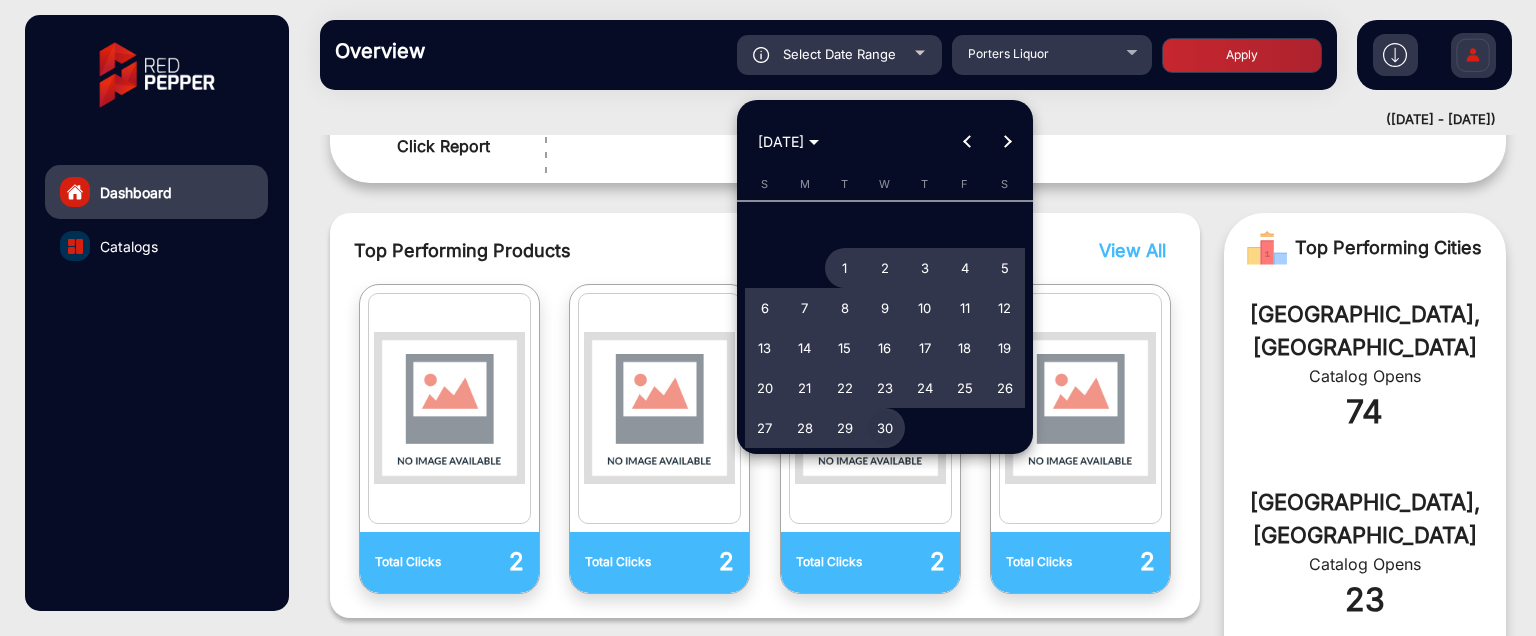 click on "30" at bounding box center [885, 428] 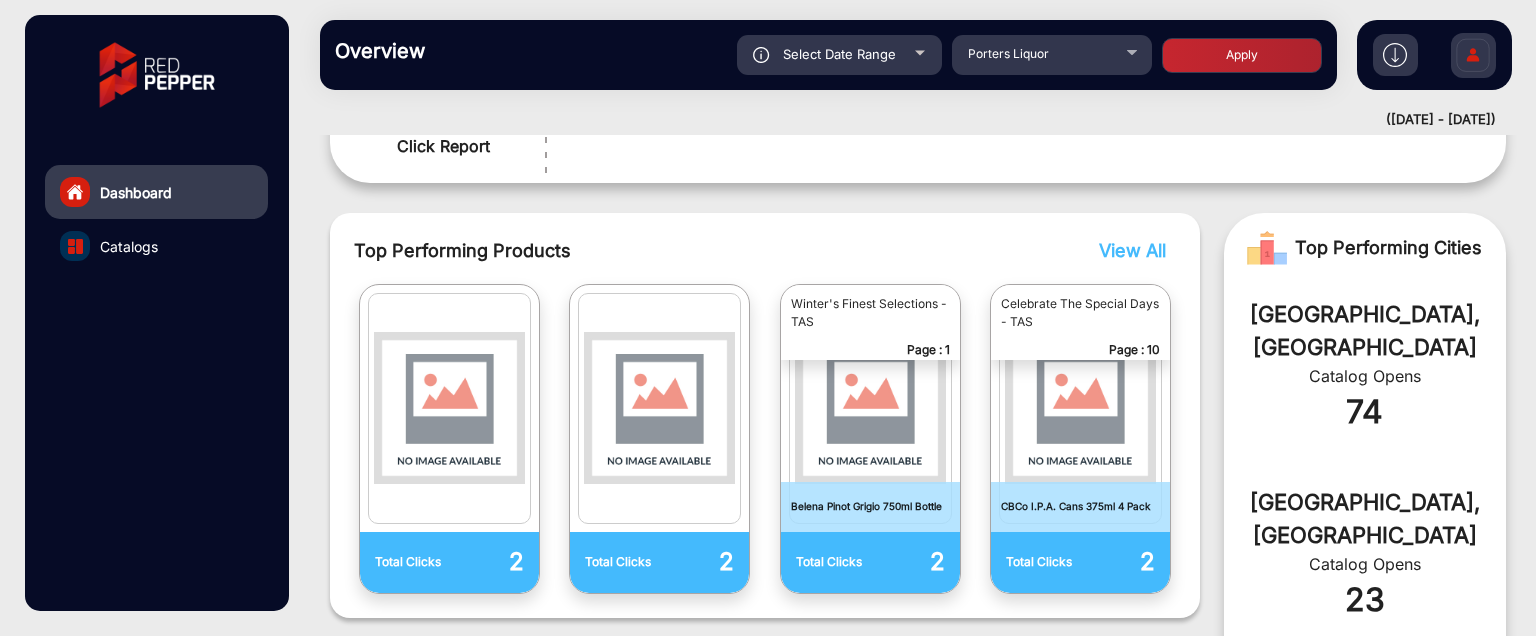 click on "Apply" 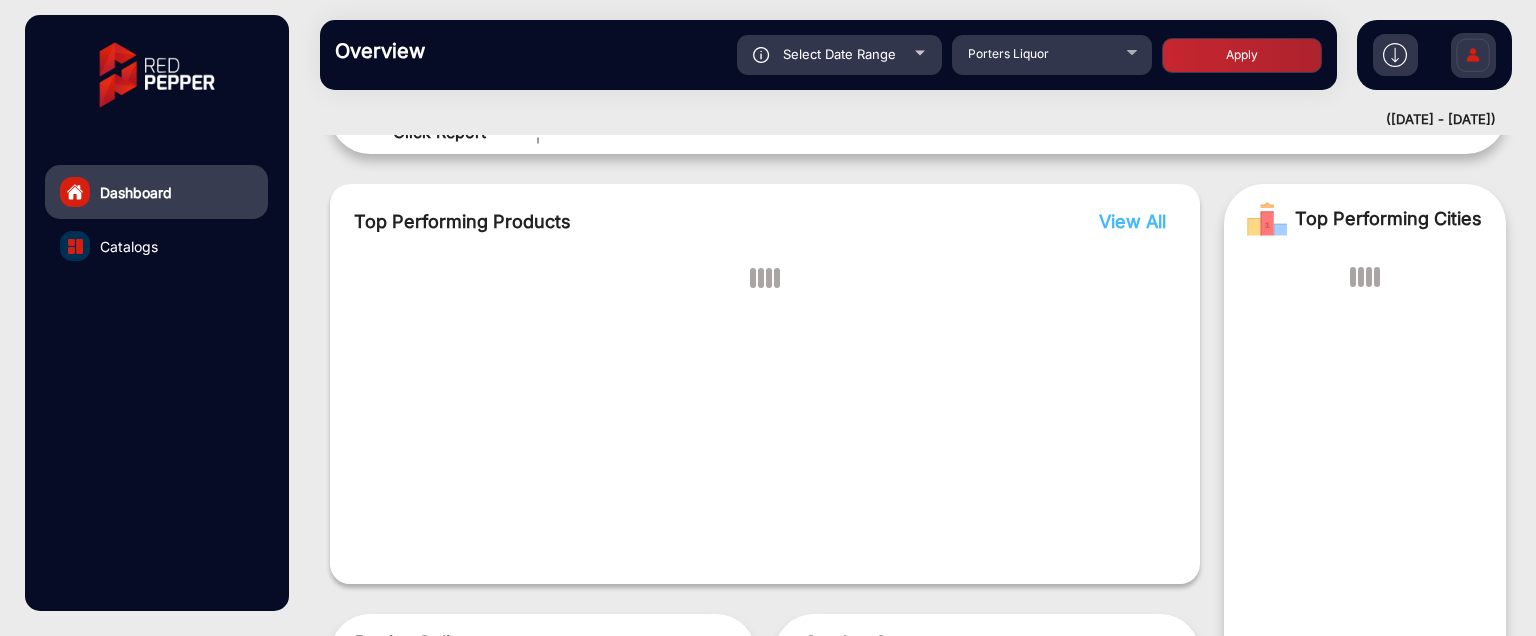 scroll, scrollTop: 15, scrollLeft: 0, axis: vertical 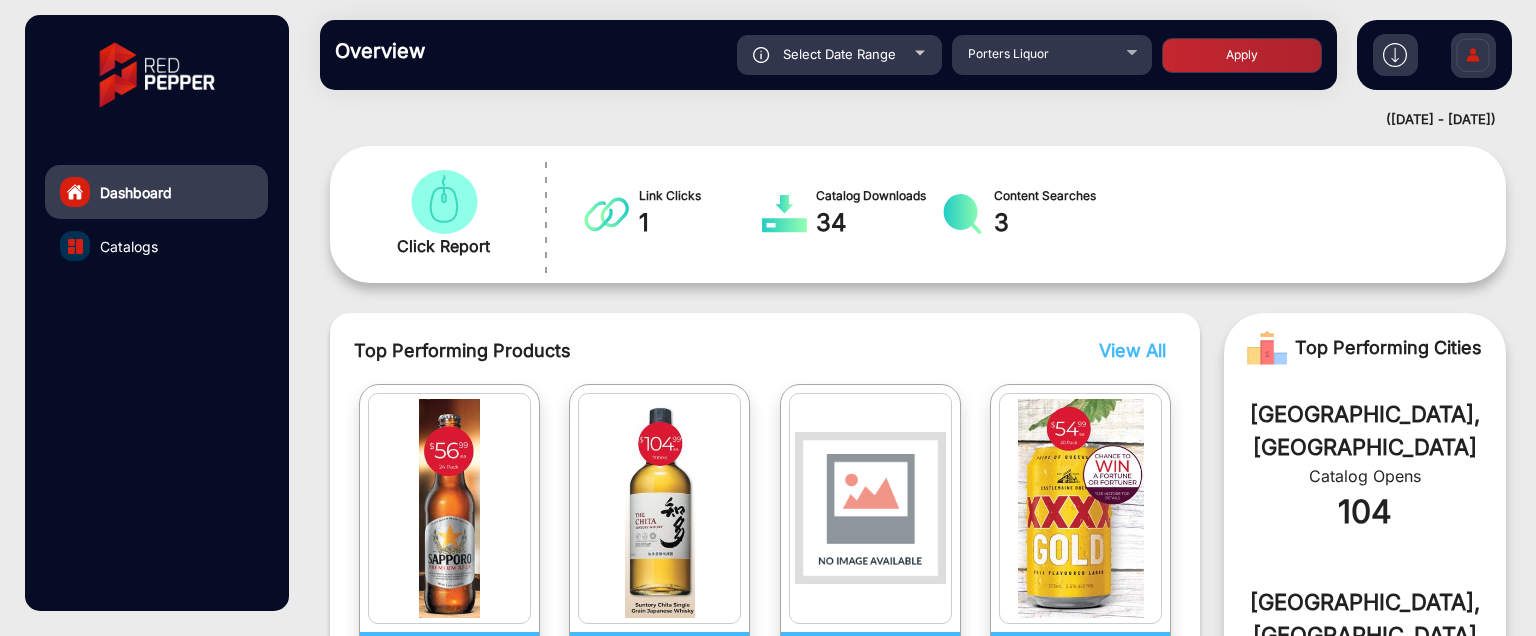 click on "Select Date Range" 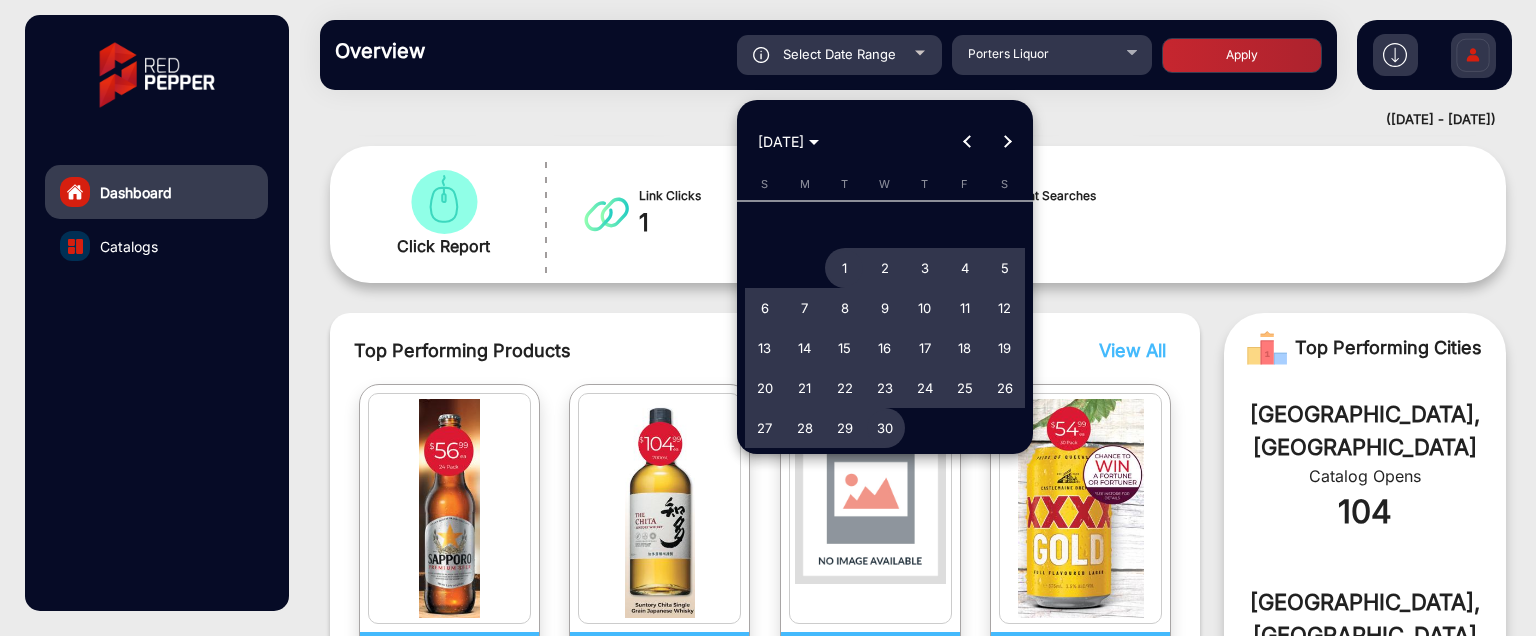 click at bounding box center [1007, 142] 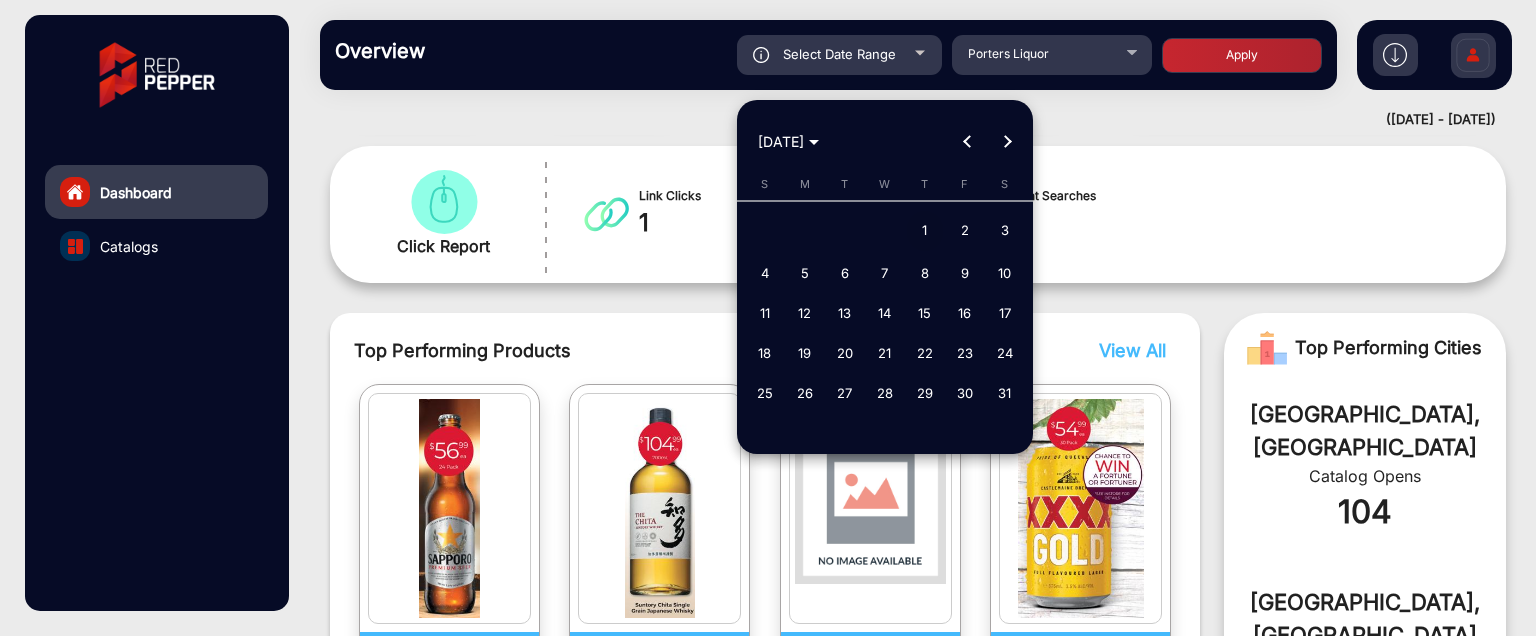 click on "1" at bounding box center (925, 231) 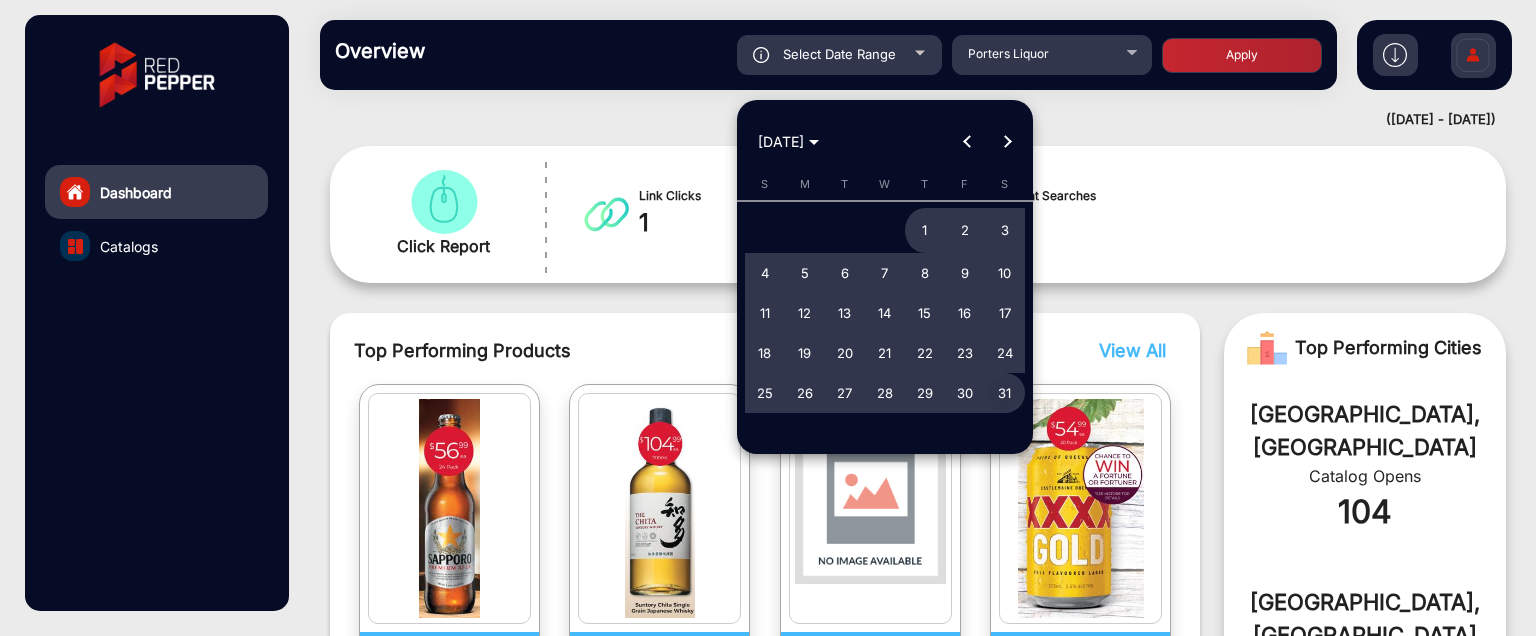 click on "31" at bounding box center [1005, 393] 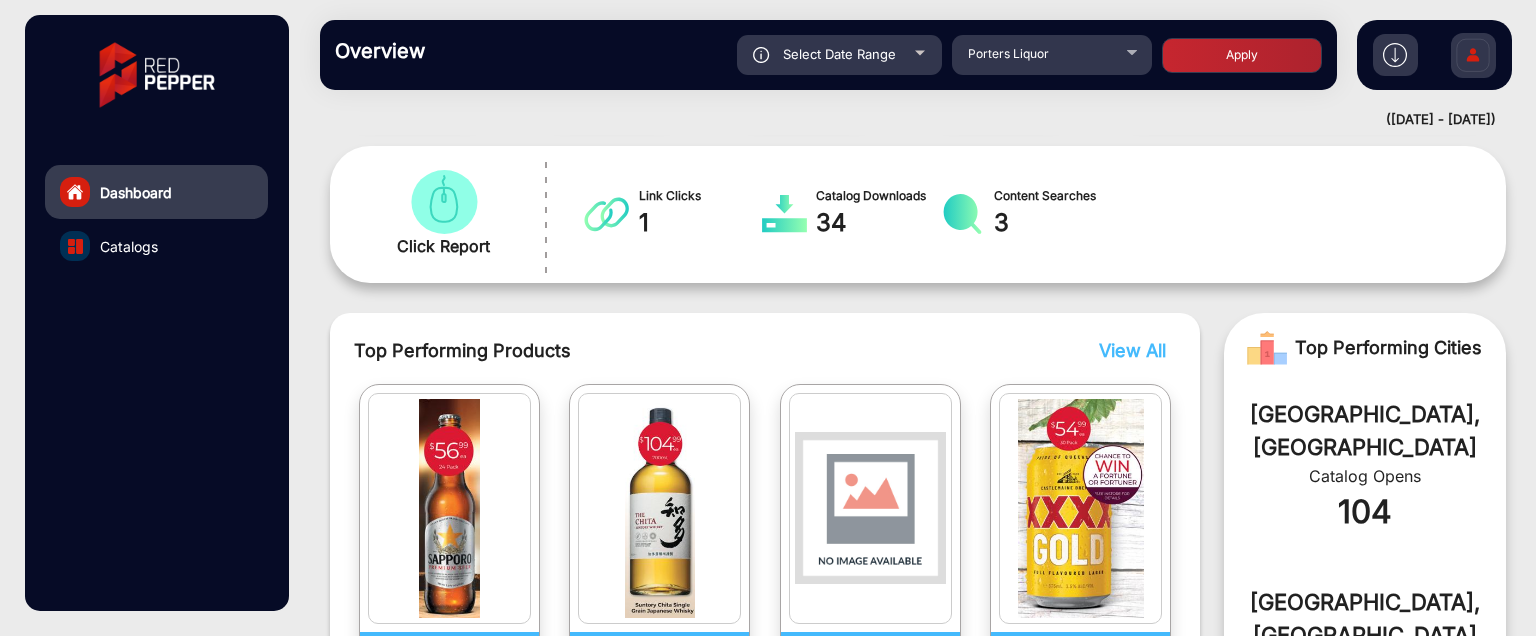 click on "Apply" 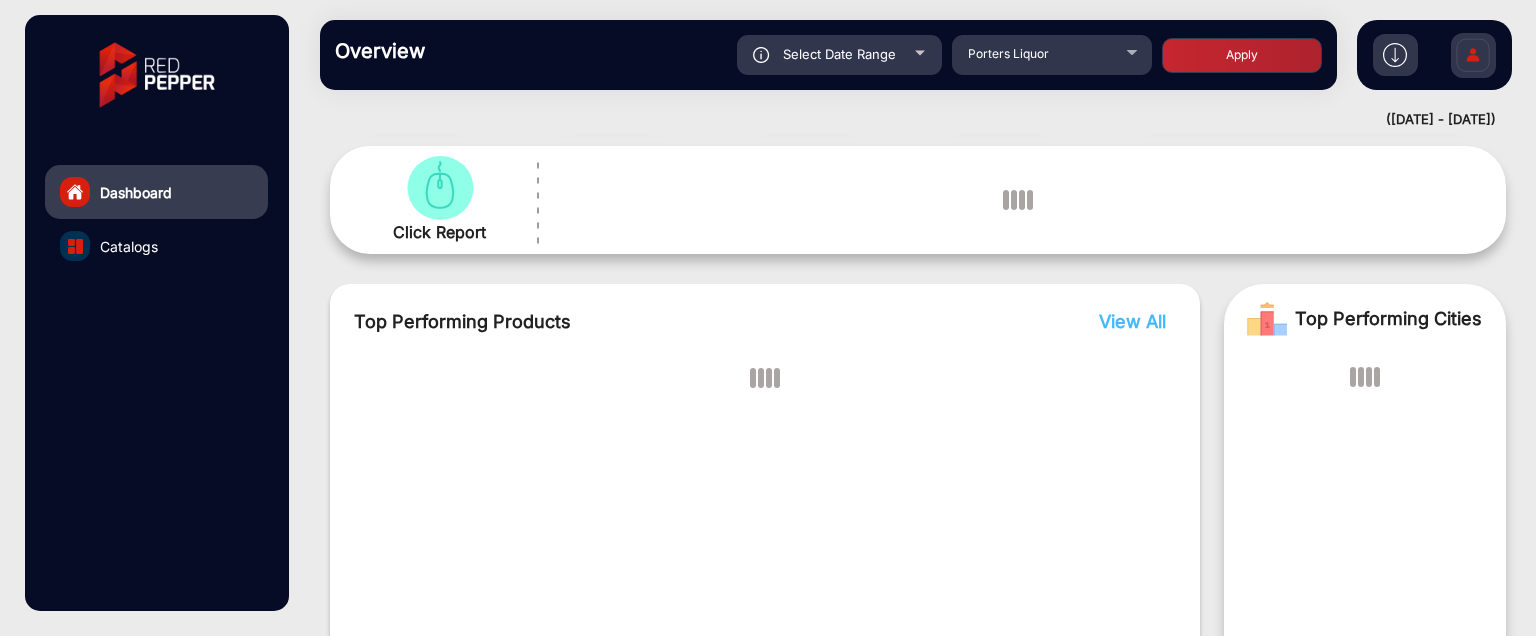 scroll, scrollTop: 15, scrollLeft: 0, axis: vertical 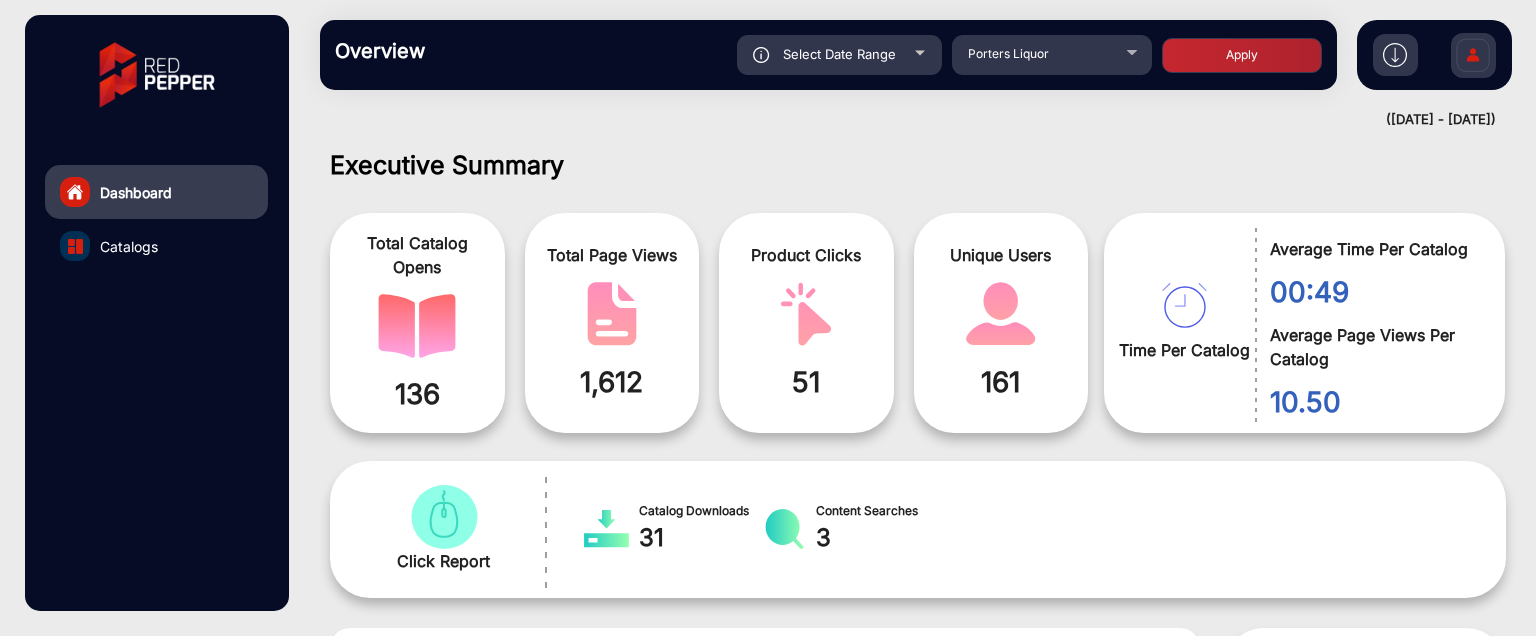 click on "Select Date Range" 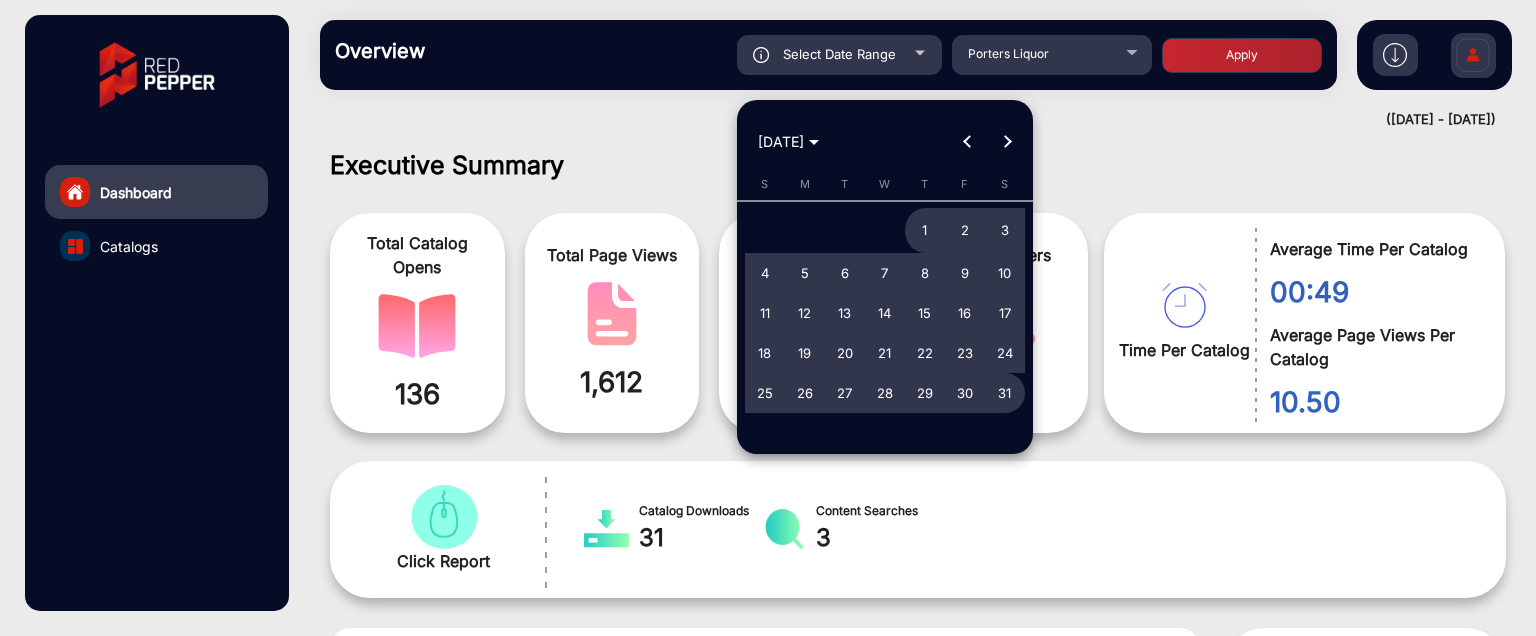 click at bounding box center [1007, 142] 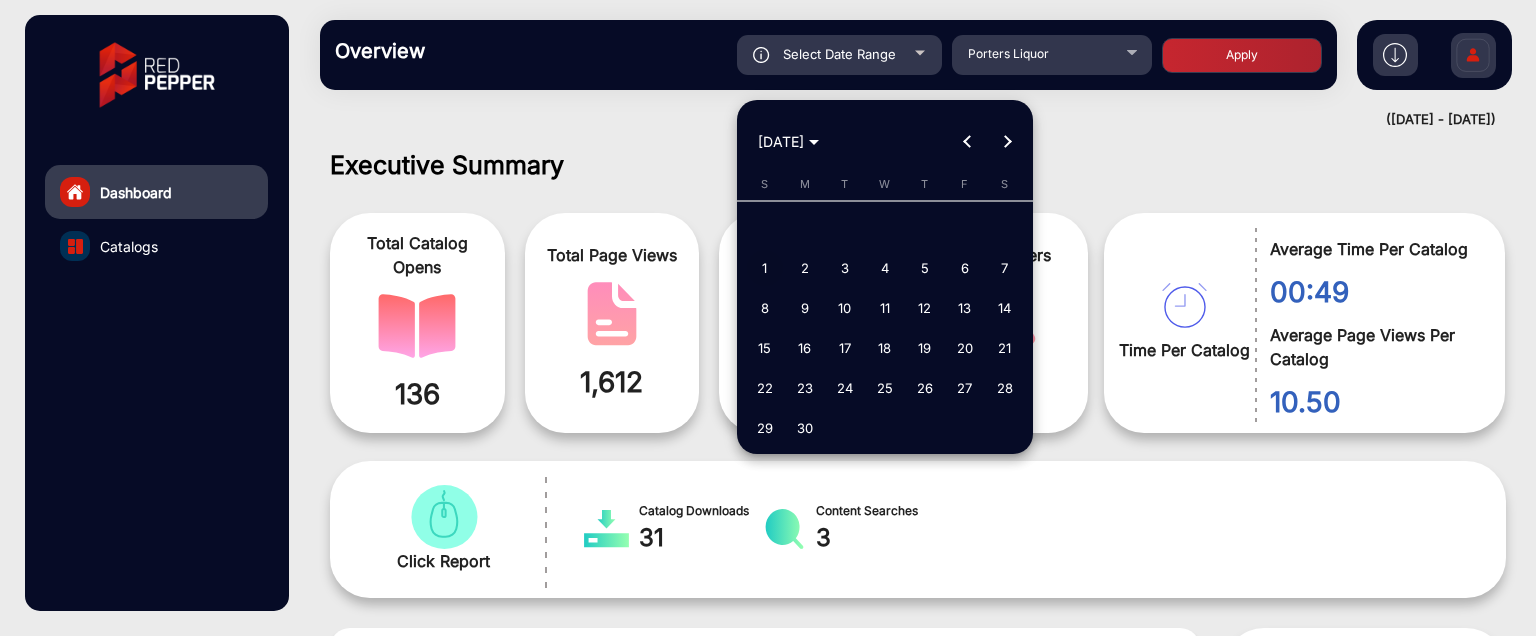 click on "1" at bounding box center [765, 268] 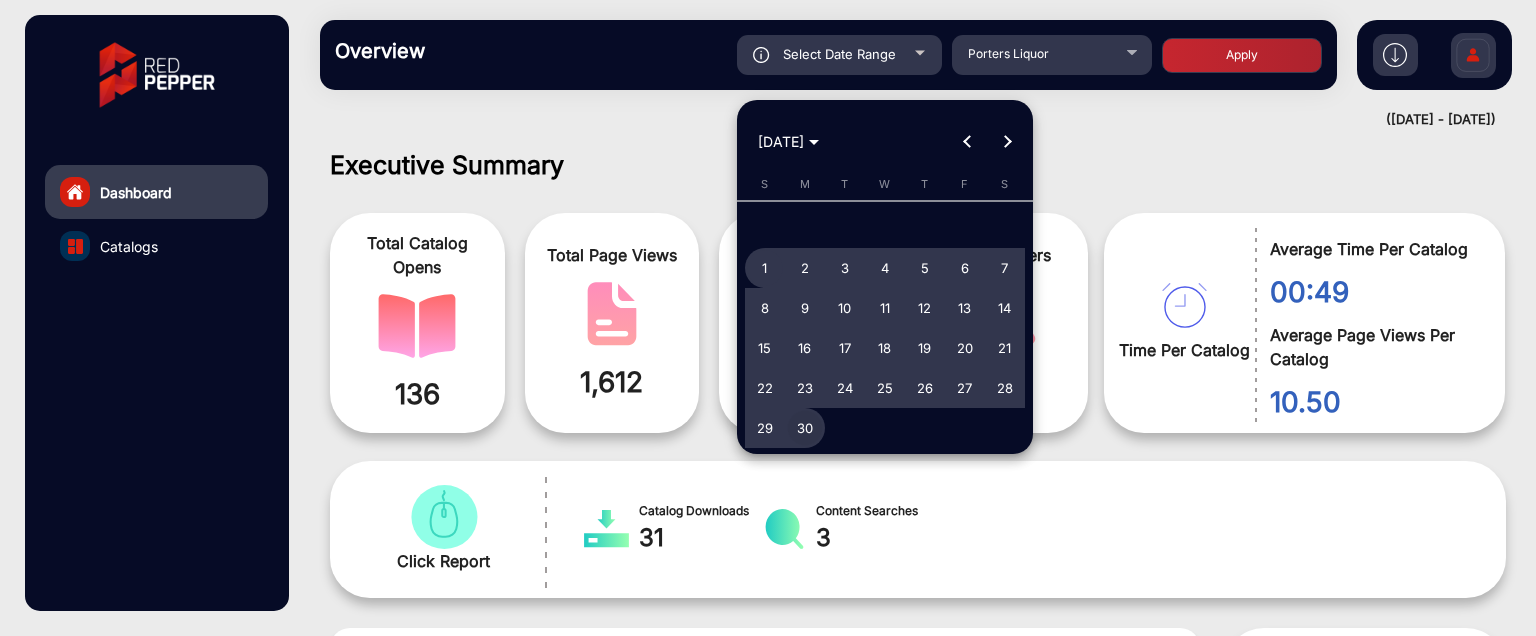 click on "30" at bounding box center [805, 428] 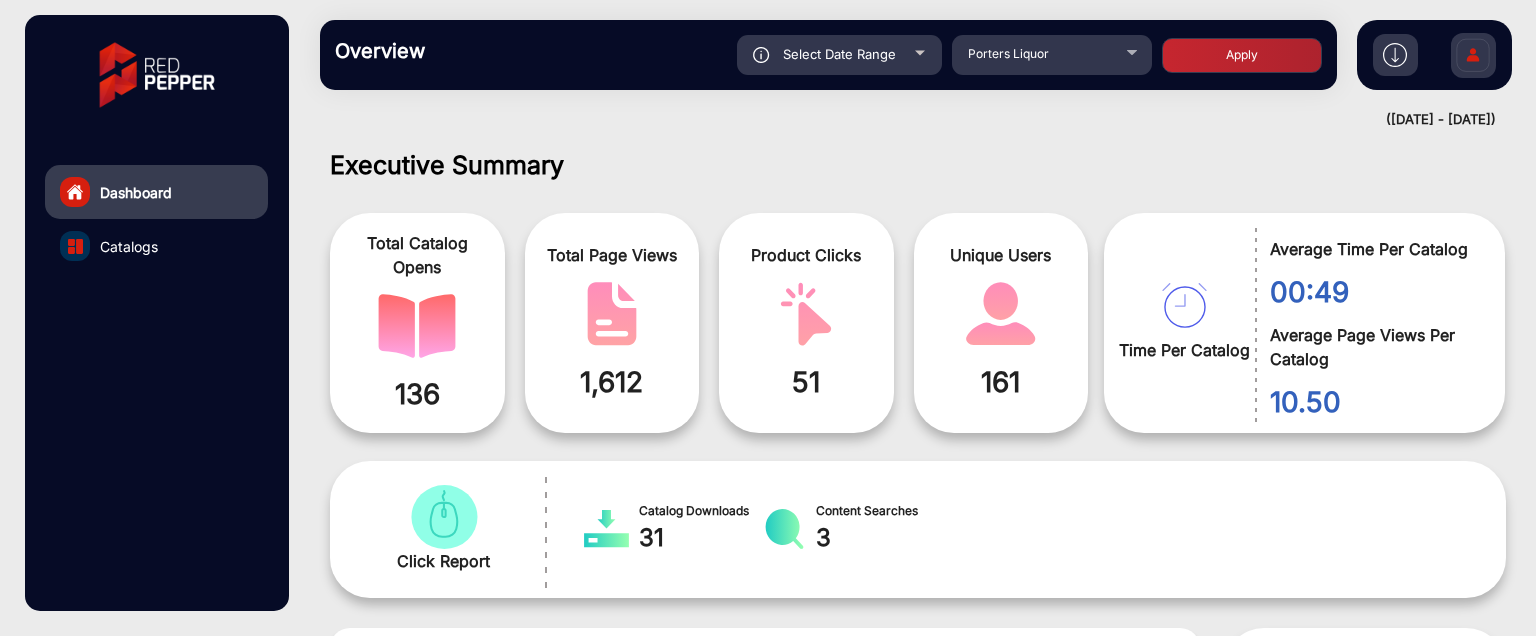 click on "Overview  Reports Understand what makes your customers tick and learn how they are consuming your content. Select Date Range [DATE] - [DATE] Choose date Porters Liquor Apply" 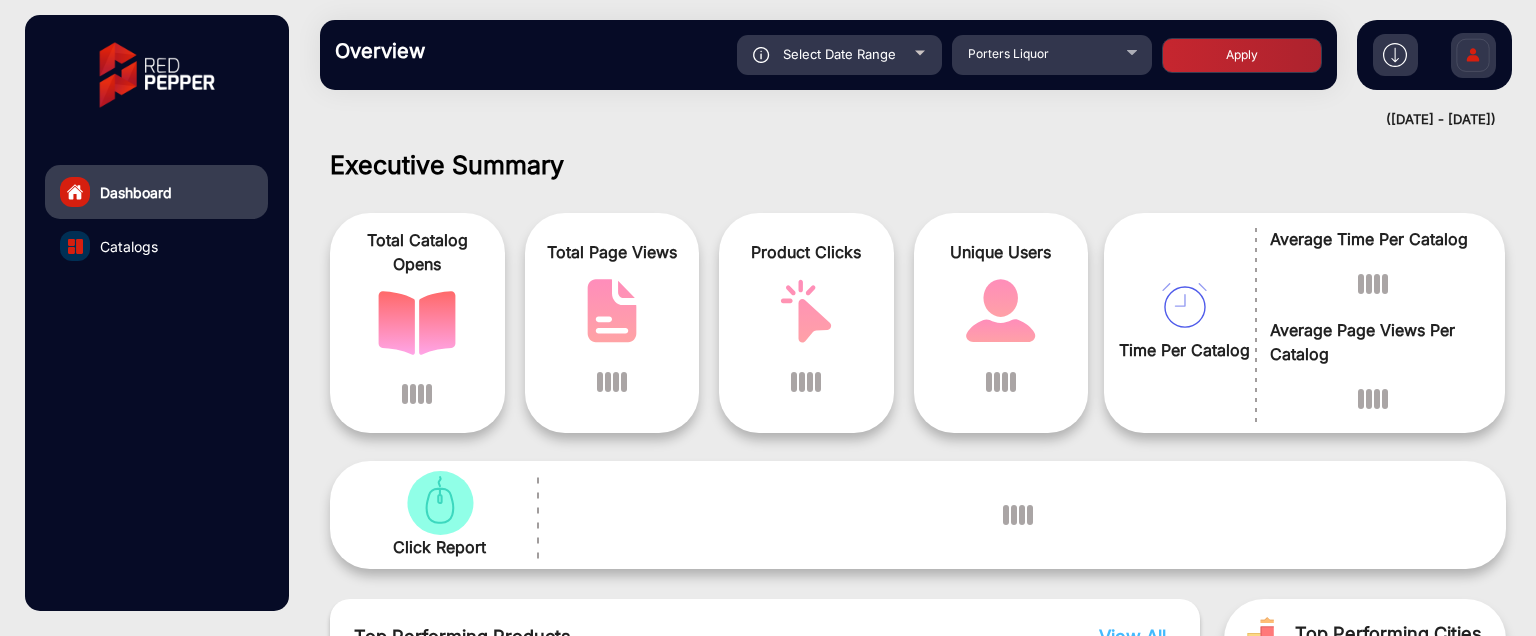 scroll, scrollTop: 15, scrollLeft: 0, axis: vertical 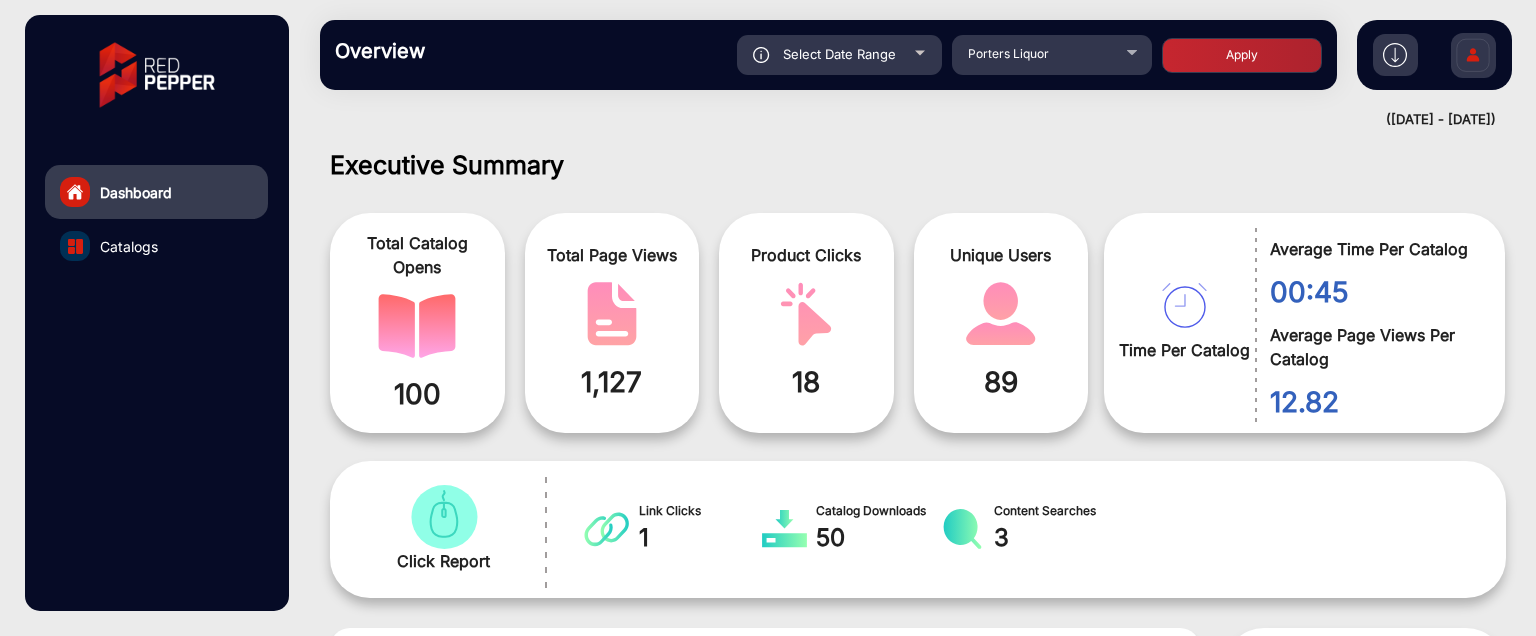 click on "Select Date Range" 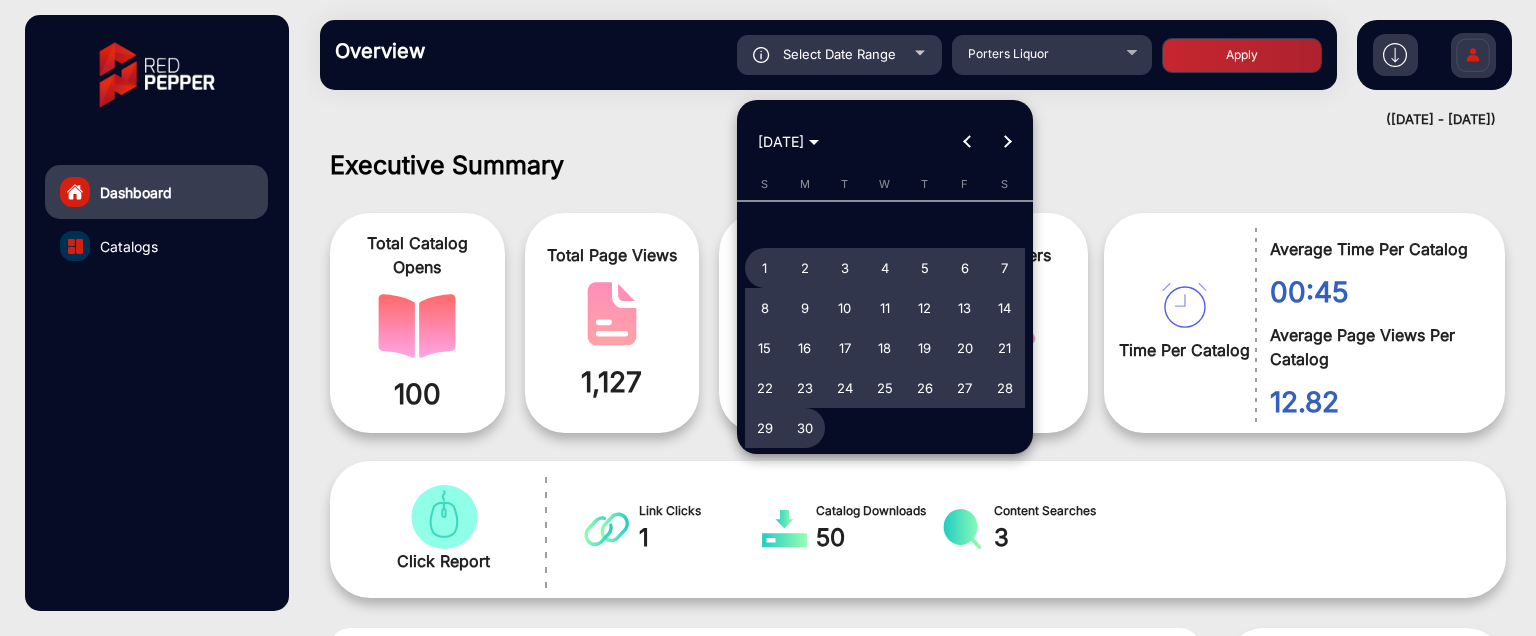 click at bounding box center [1007, 142] 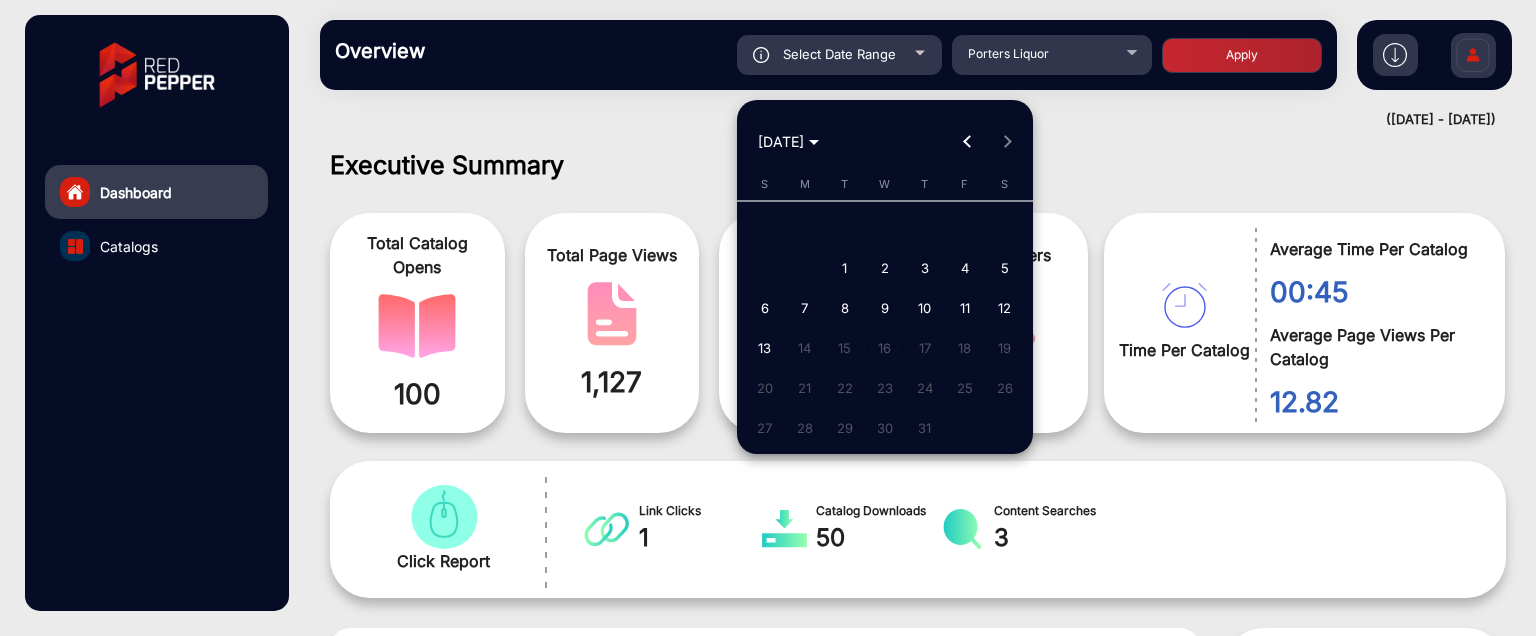 click on "1" at bounding box center [845, 268] 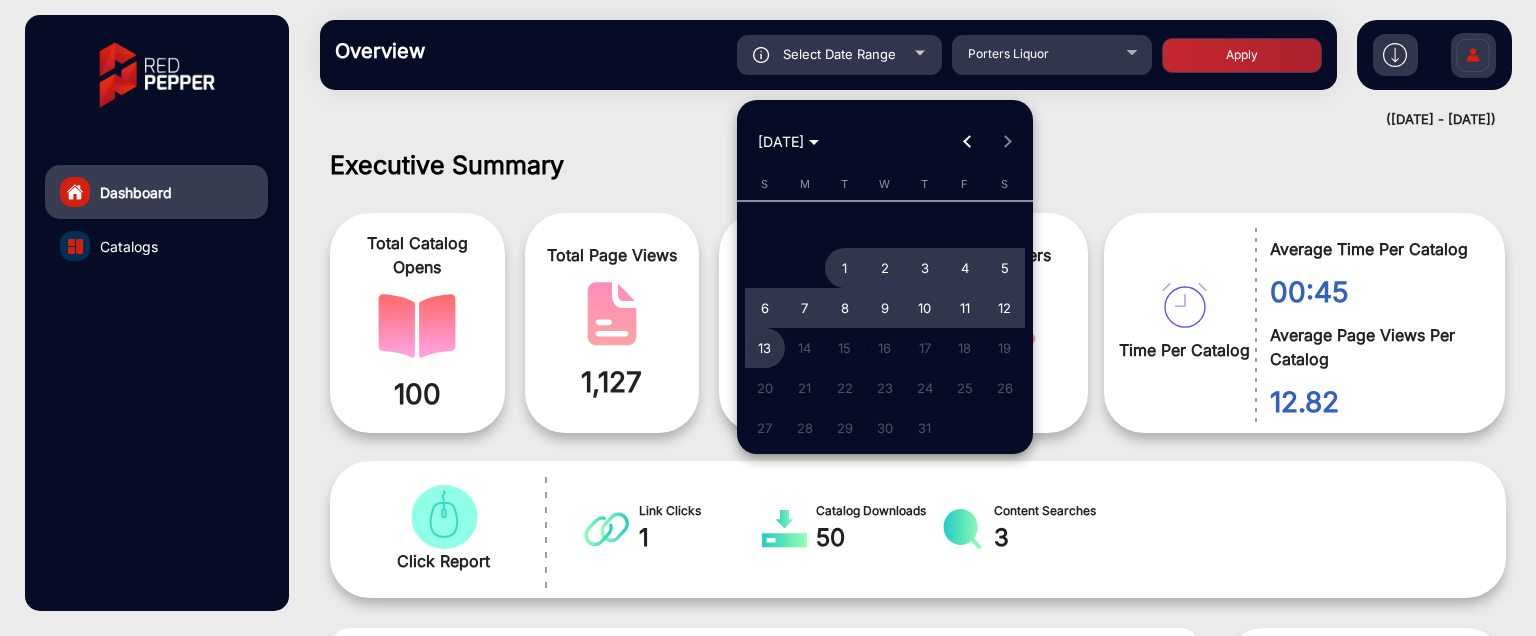 click on "13" at bounding box center (765, 348) 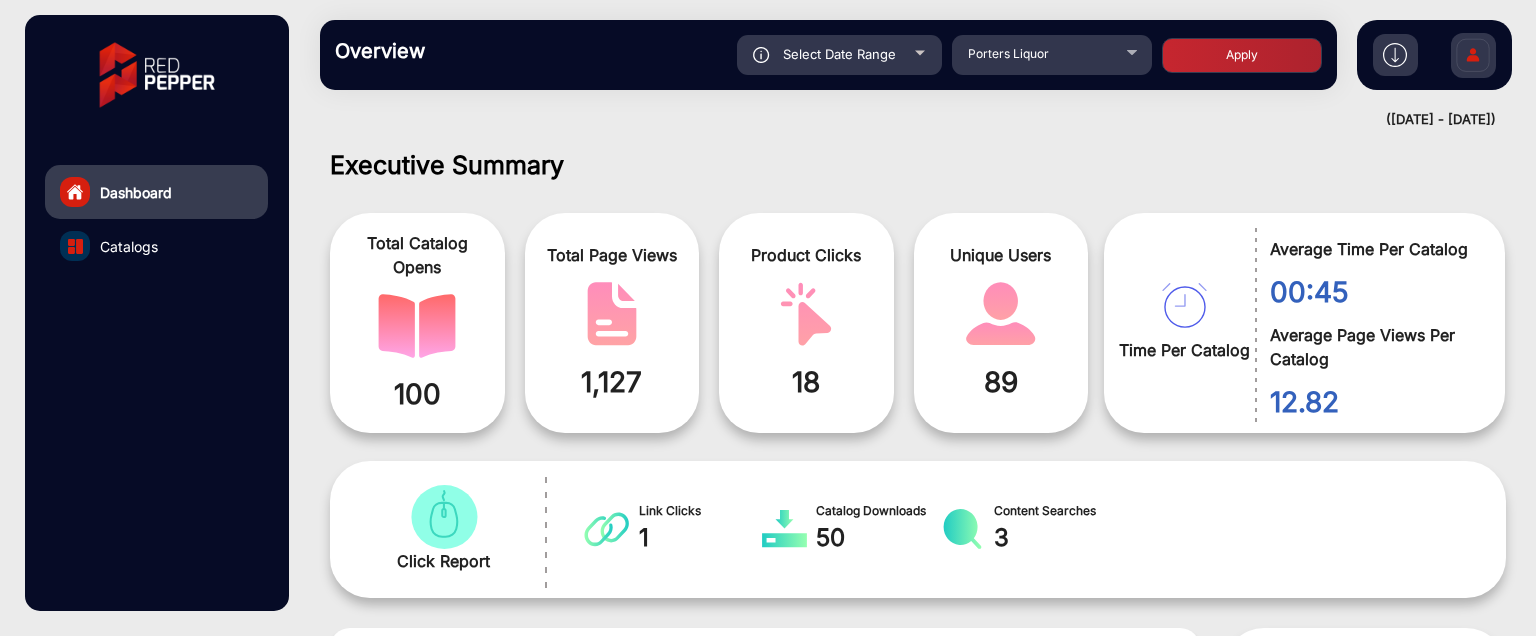 click on "Apply" 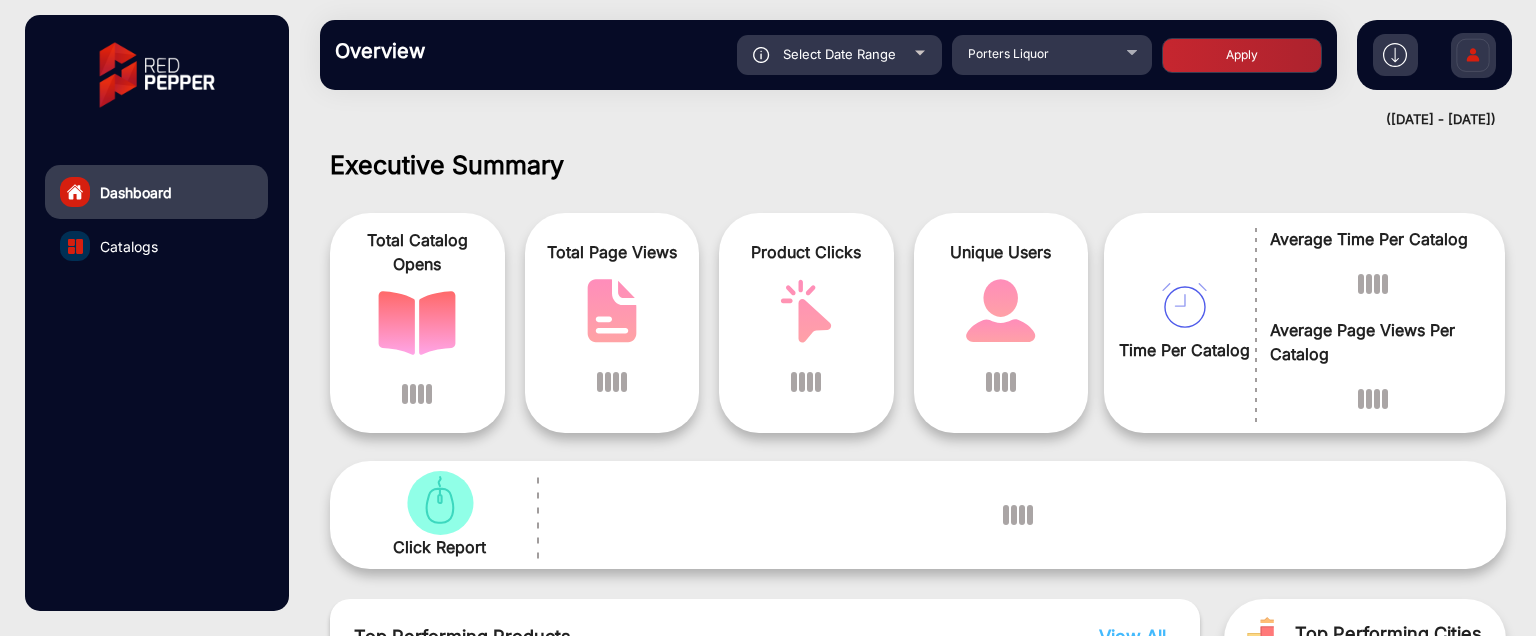 scroll, scrollTop: 15, scrollLeft: 0, axis: vertical 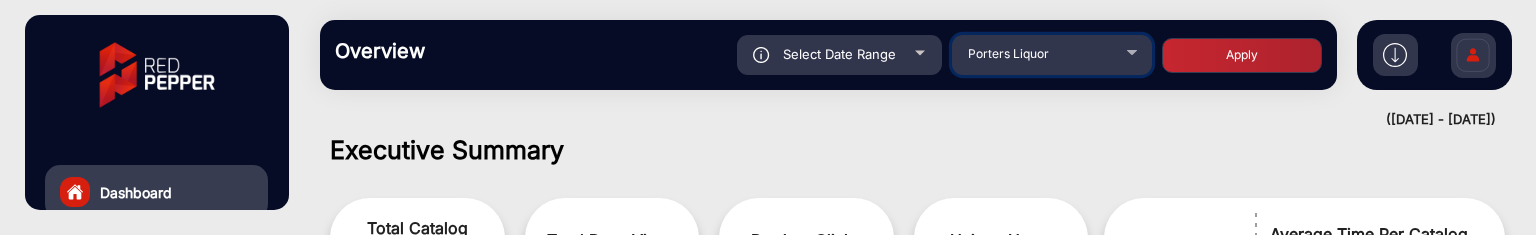 click on "Porters Liquor" at bounding box center [1048, 54] 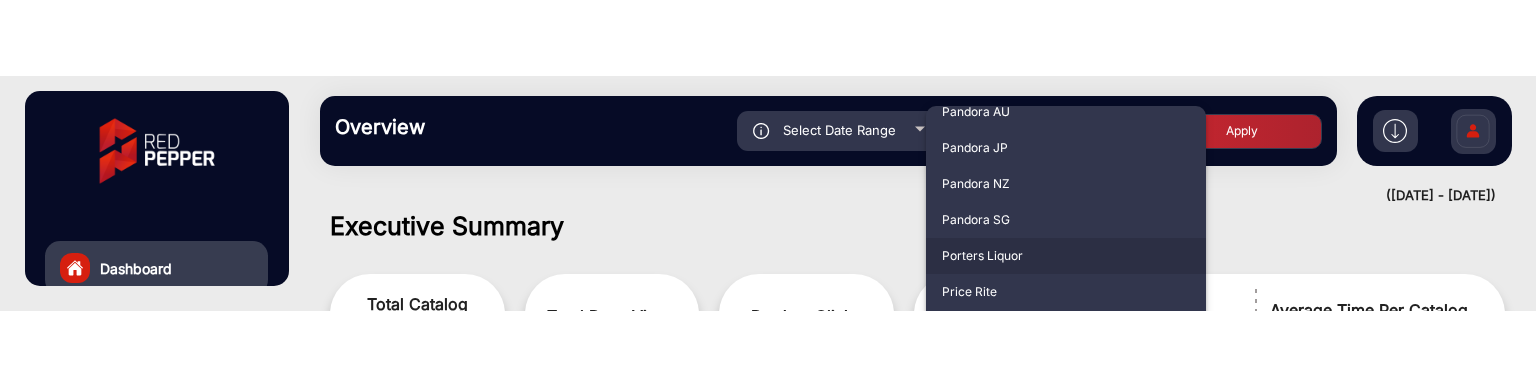 scroll, scrollTop: 0, scrollLeft: 0, axis: both 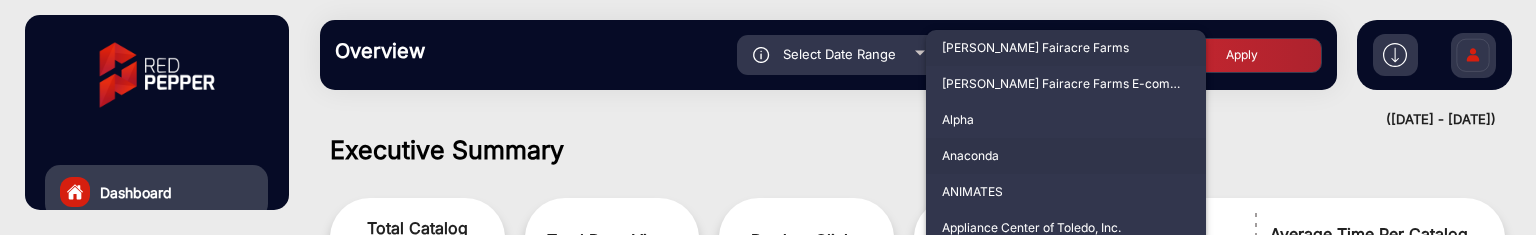click on "Anaconda" at bounding box center (1066, 156) 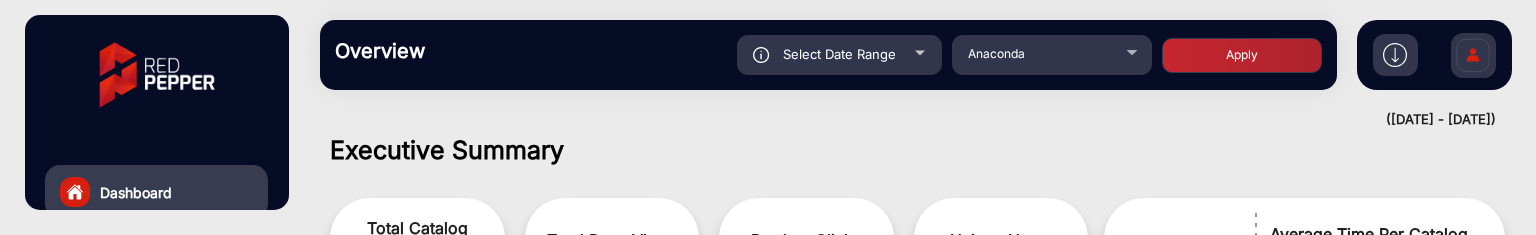 click on "Apply" 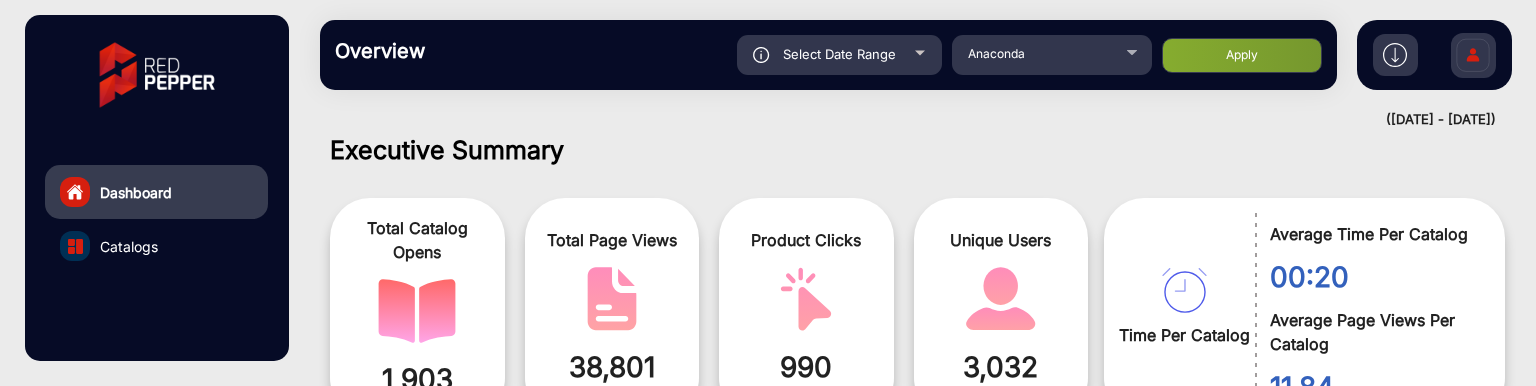 scroll, scrollTop: 115, scrollLeft: 0, axis: vertical 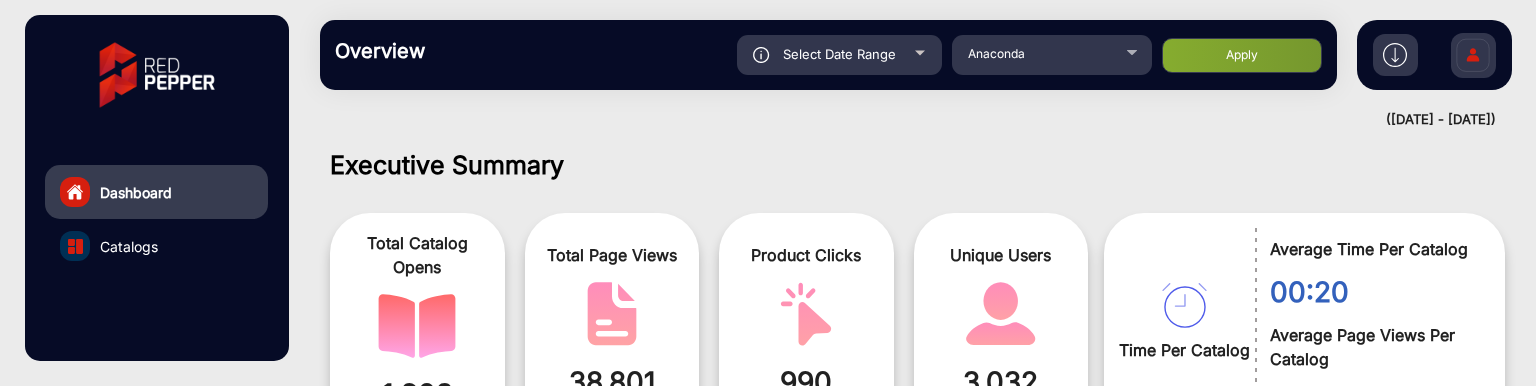 click on "Select Date Range" 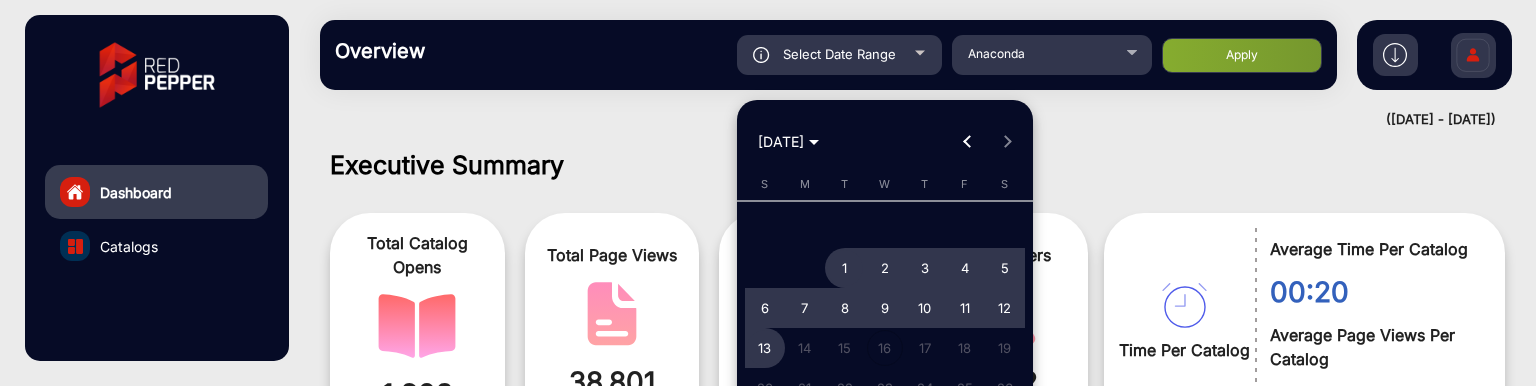 type on "[DATE] - [DATE]" 